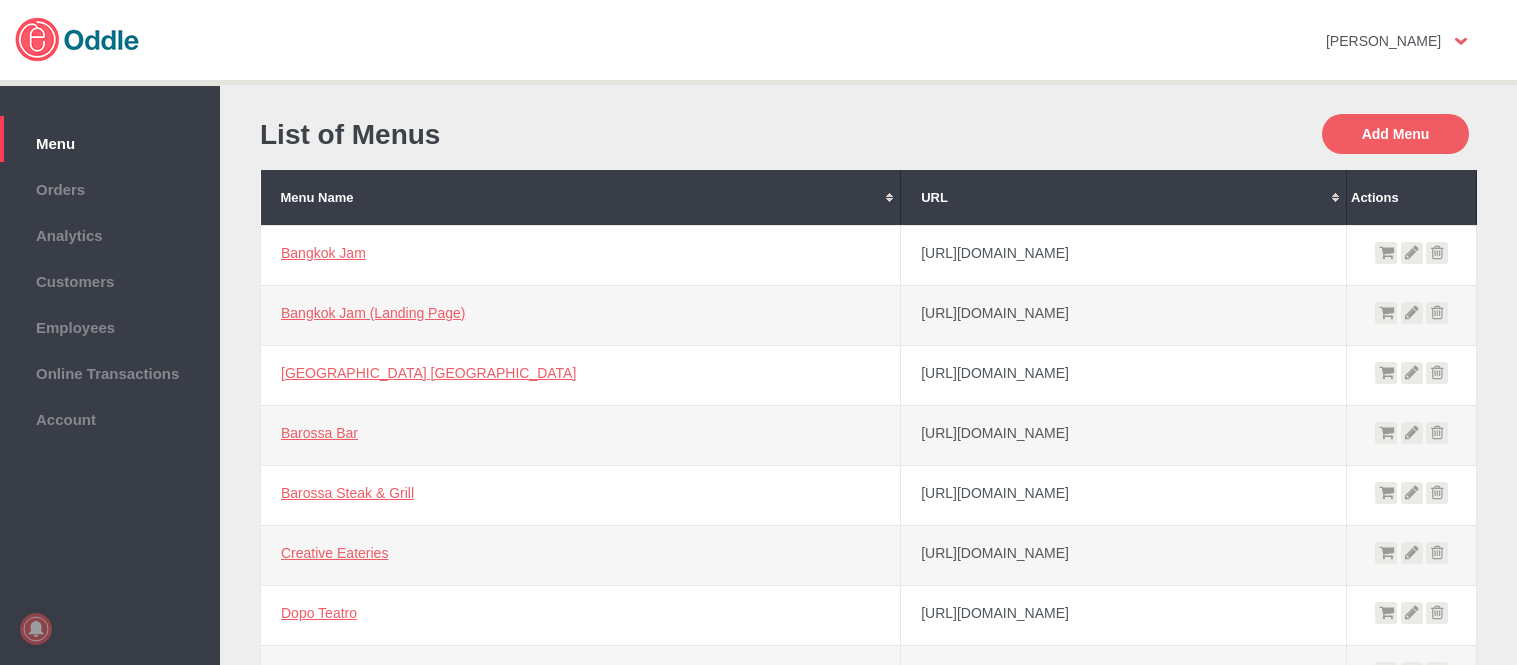 scroll, scrollTop: 0, scrollLeft: 0, axis: both 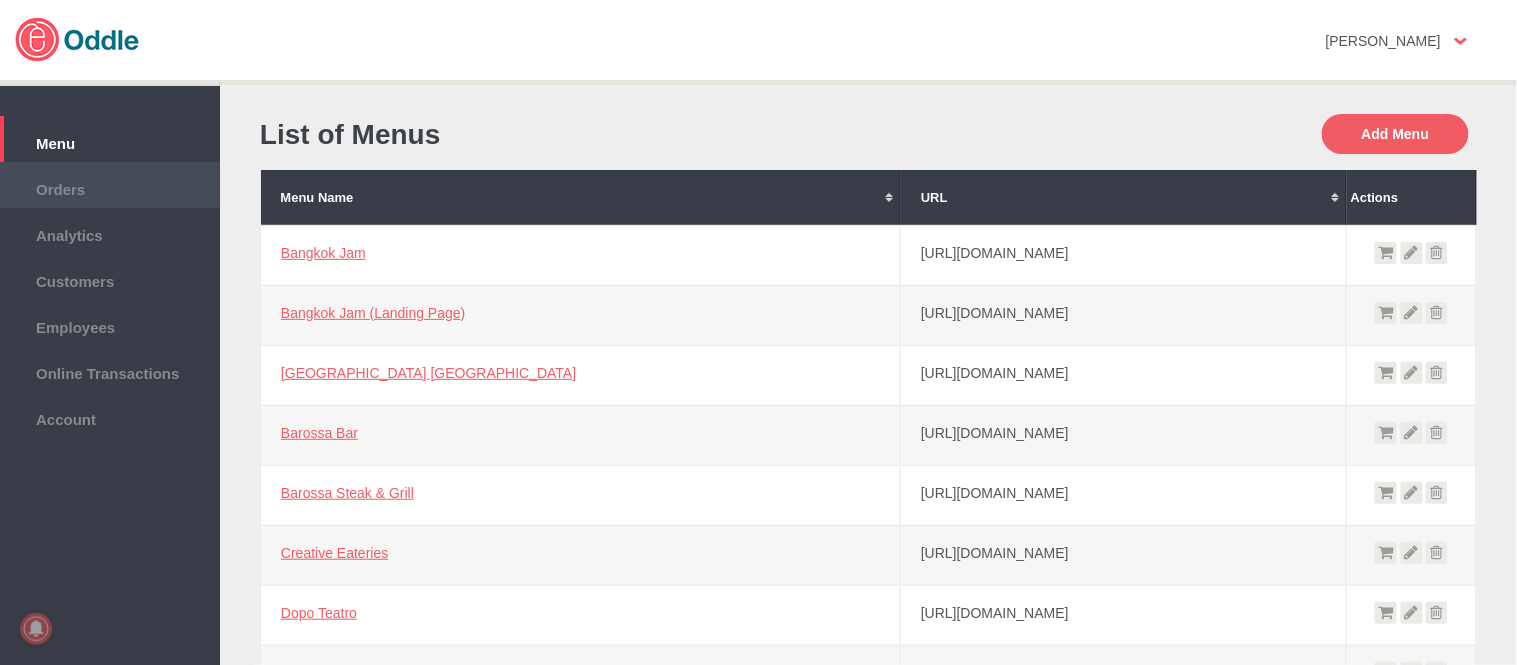 click on "Orders" at bounding box center (110, 187) 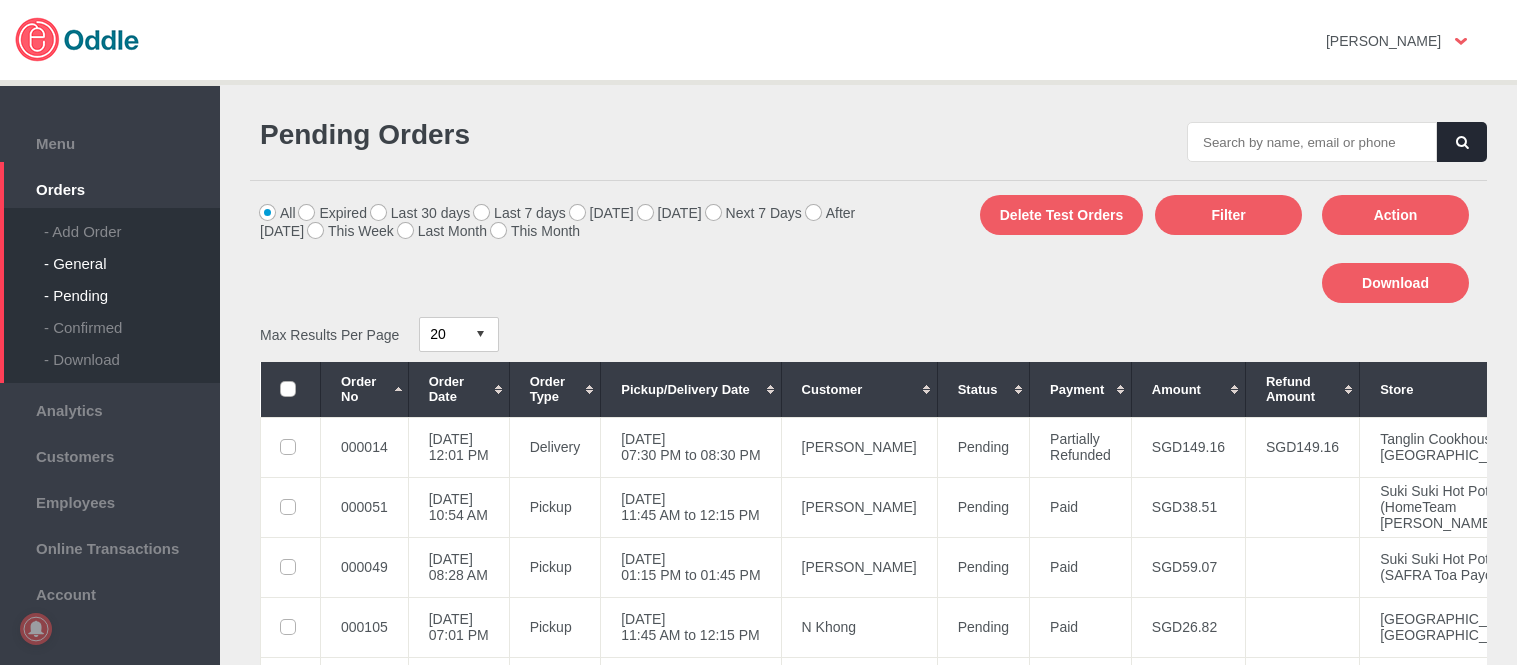 scroll, scrollTop: 0, scrollLeft: 0, axis: both 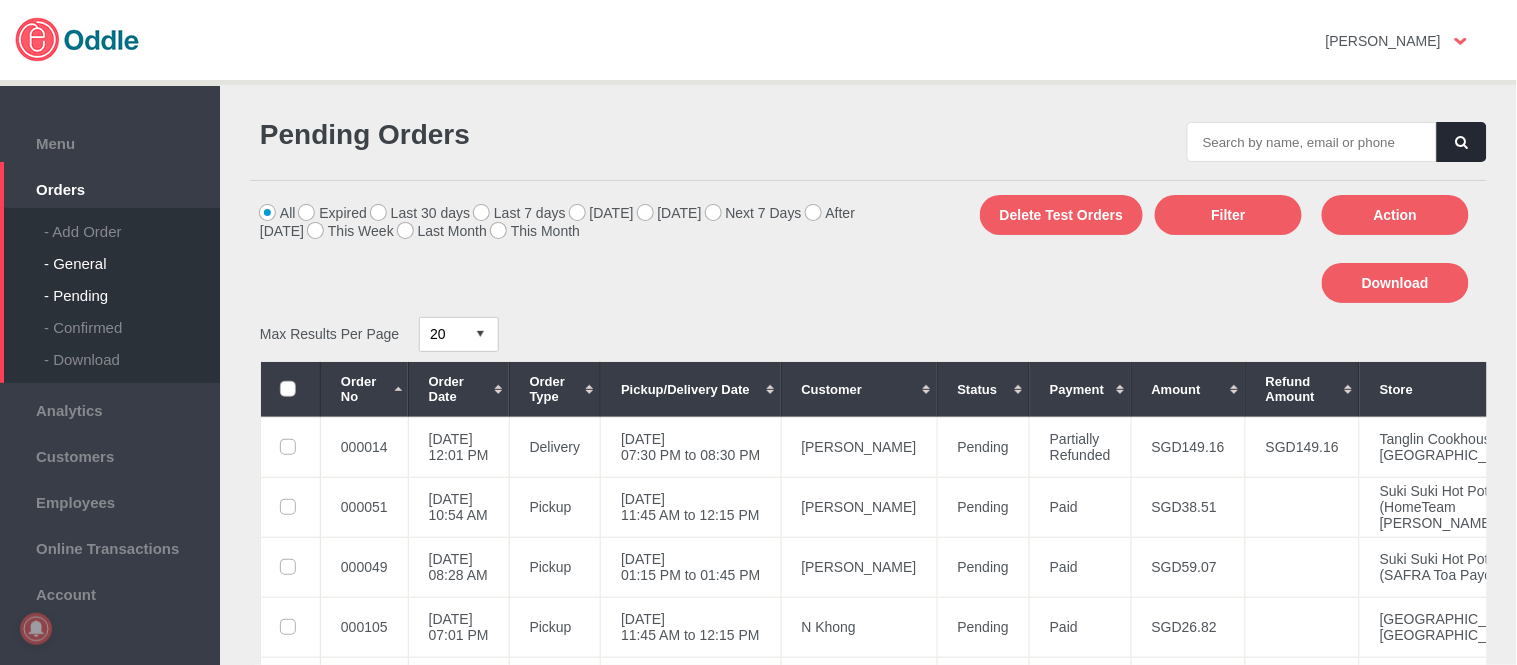 click on "- General" at bounding box center [132, 256] 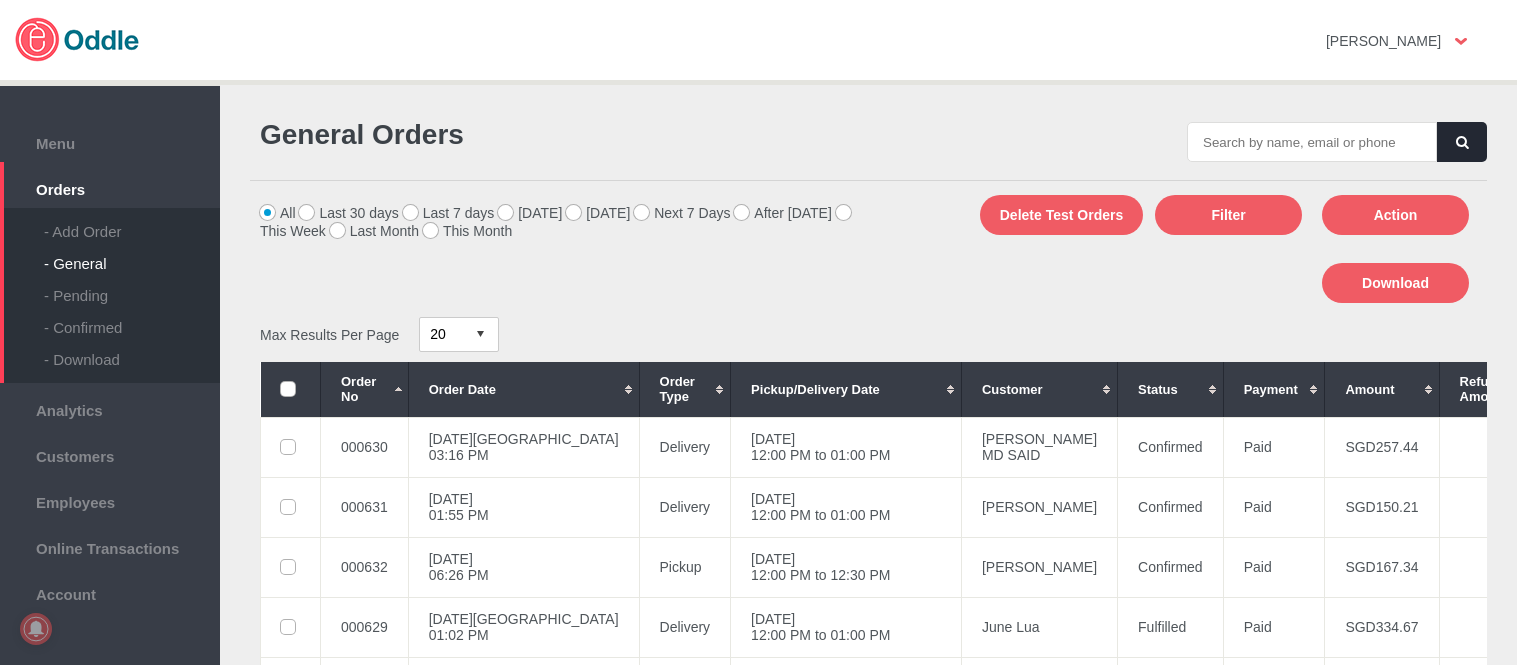 scroll, scrollTop: 0, scrollLeft: 0, axis: both 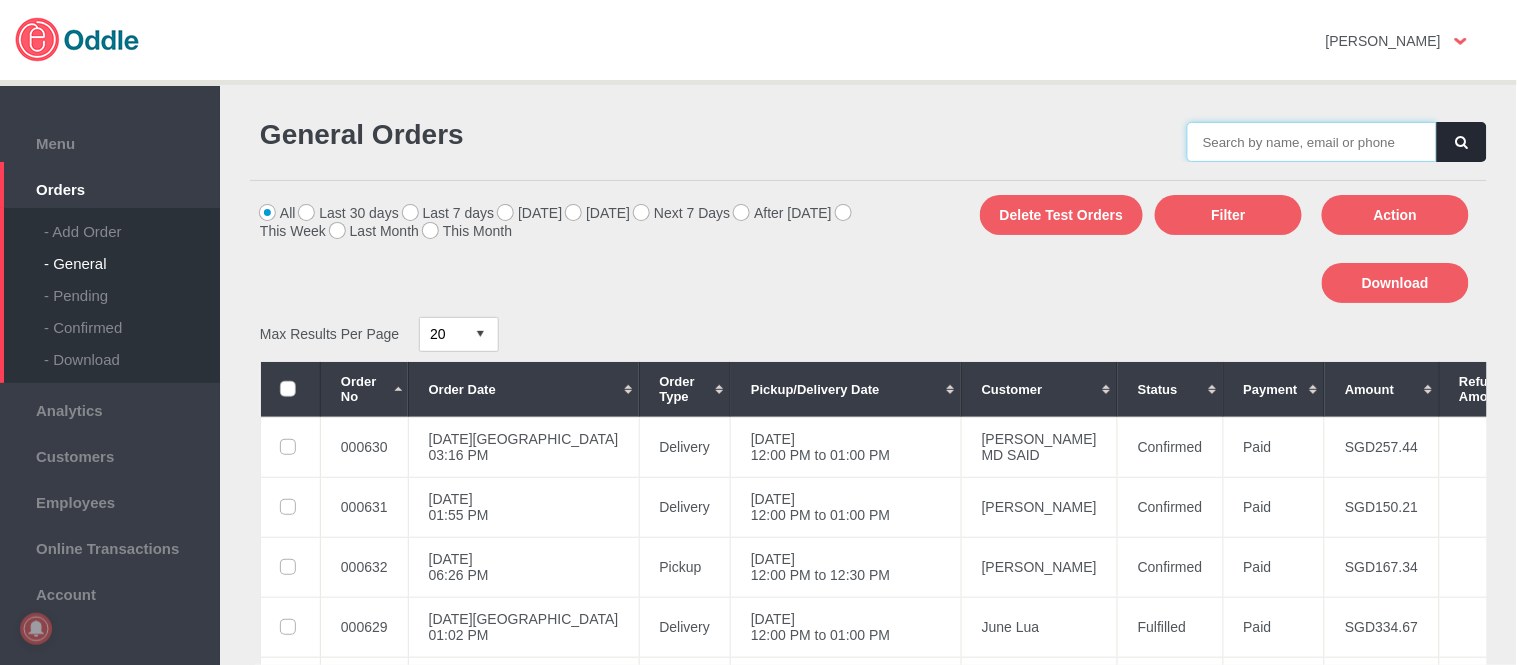 drag, startPoint x: 0, startPoint y: 0, endPoint x: 1366, endPoint y: 146, distance: 1373.7802 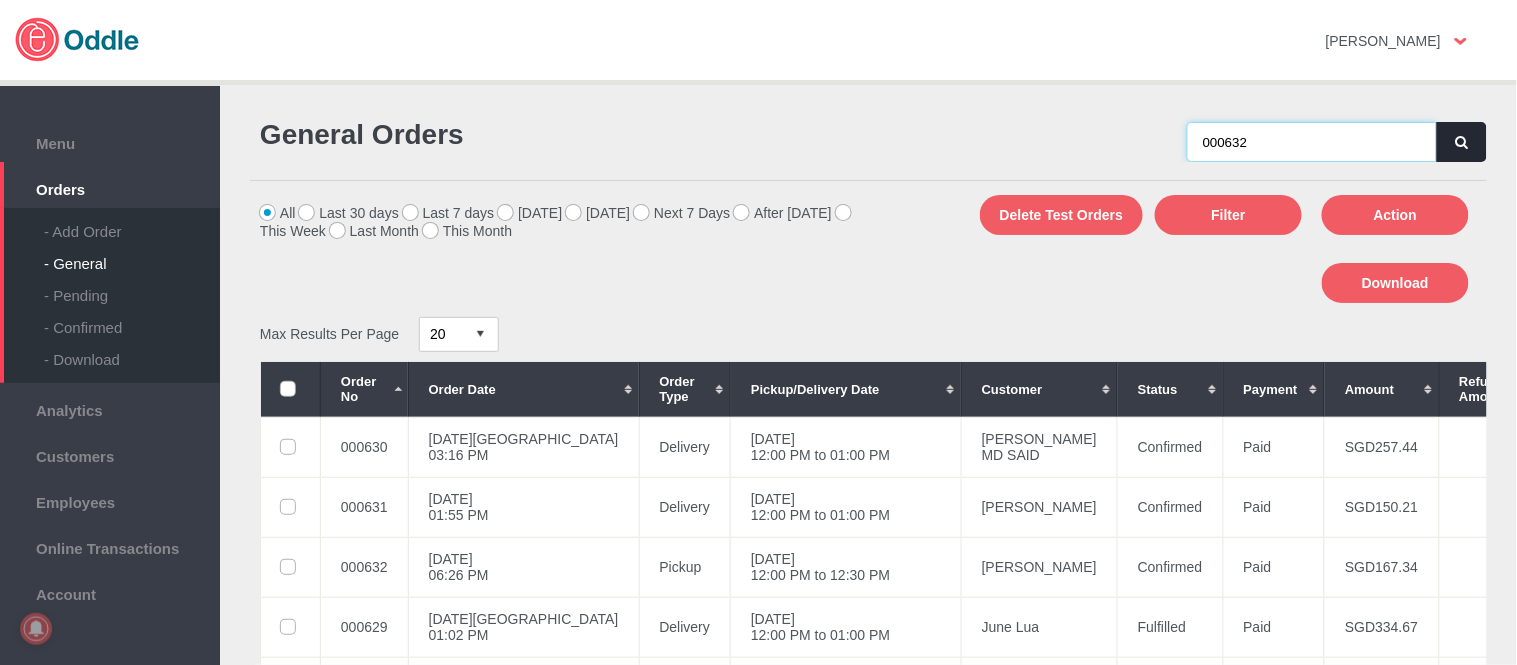 type on "000632" 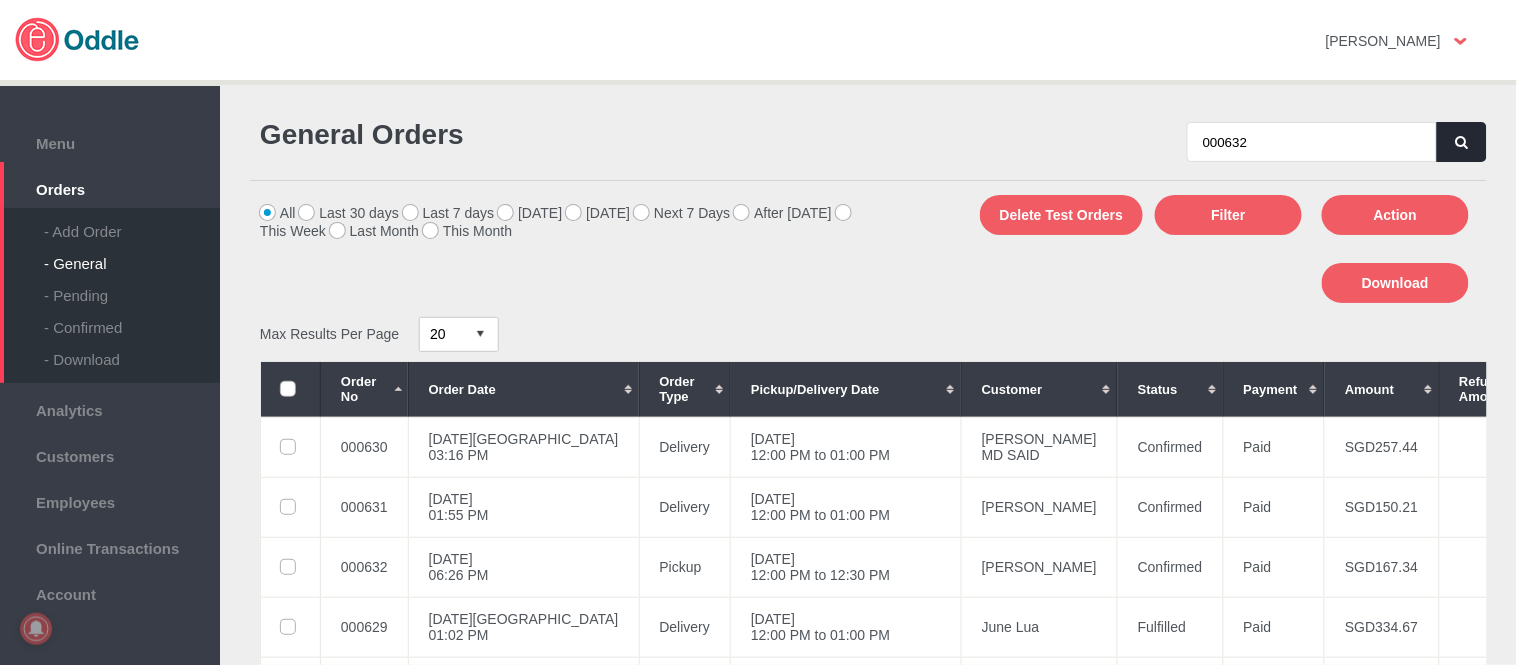click at bounding box center [1462, 142] 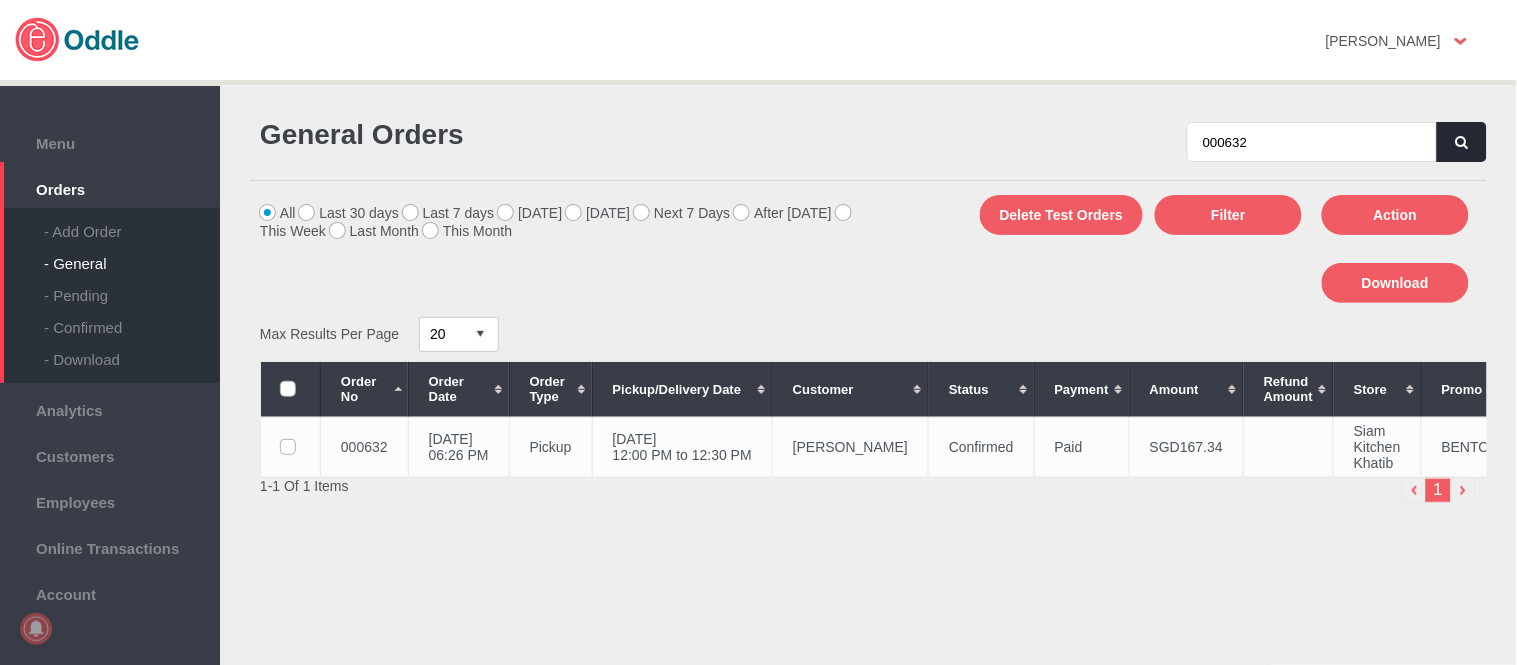click on "Mardiana Binte Ayob" at bounding box center (851, 447) 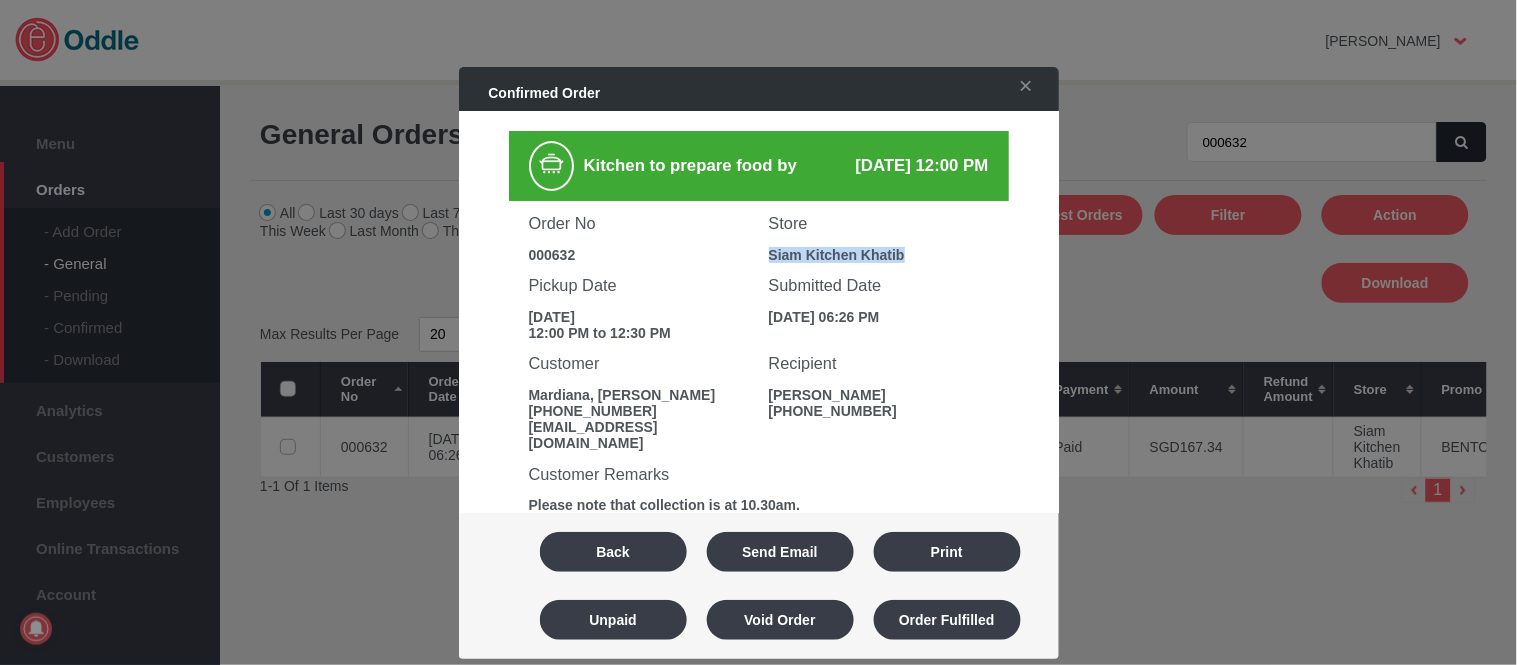 drag, startPoint x: 762, startPoint y: 255, endPoint x: 981, endPoint y: 250, distance: 219.05707 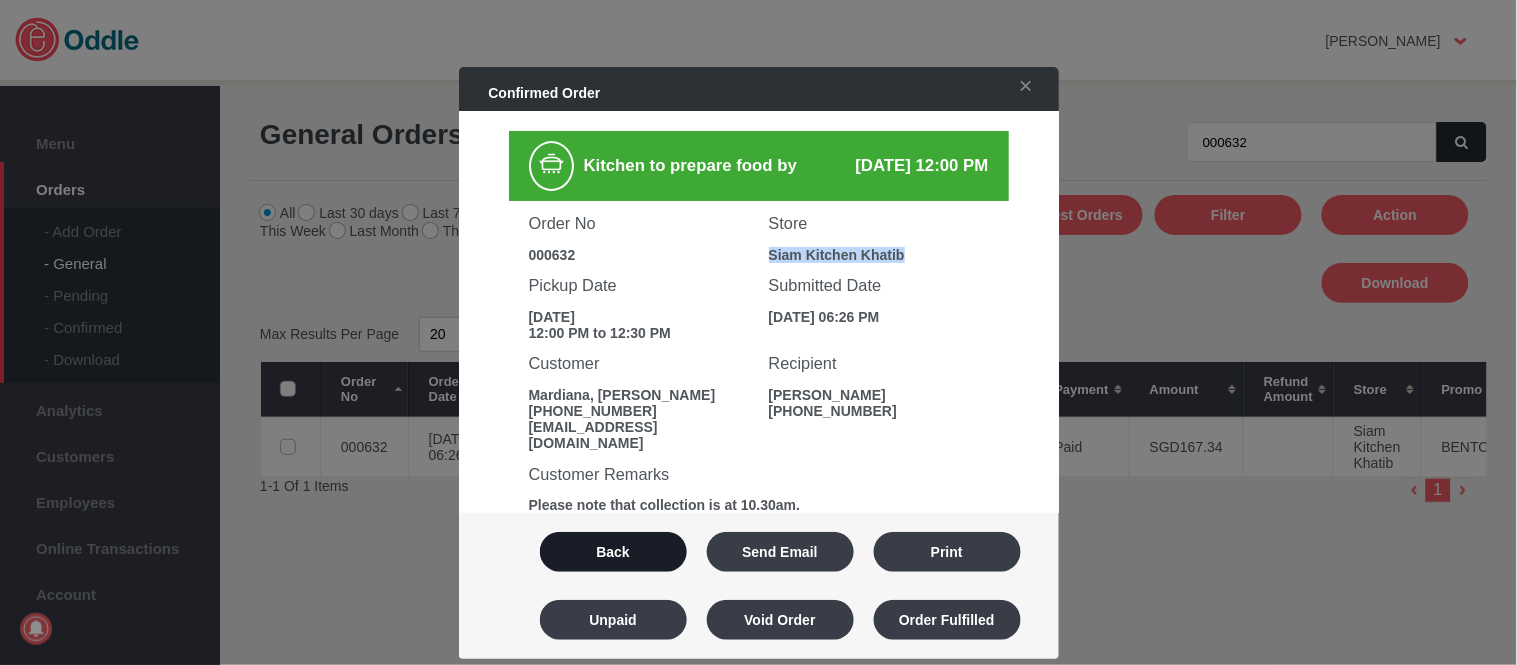 click on "Back" at bounding box center (613, 552) 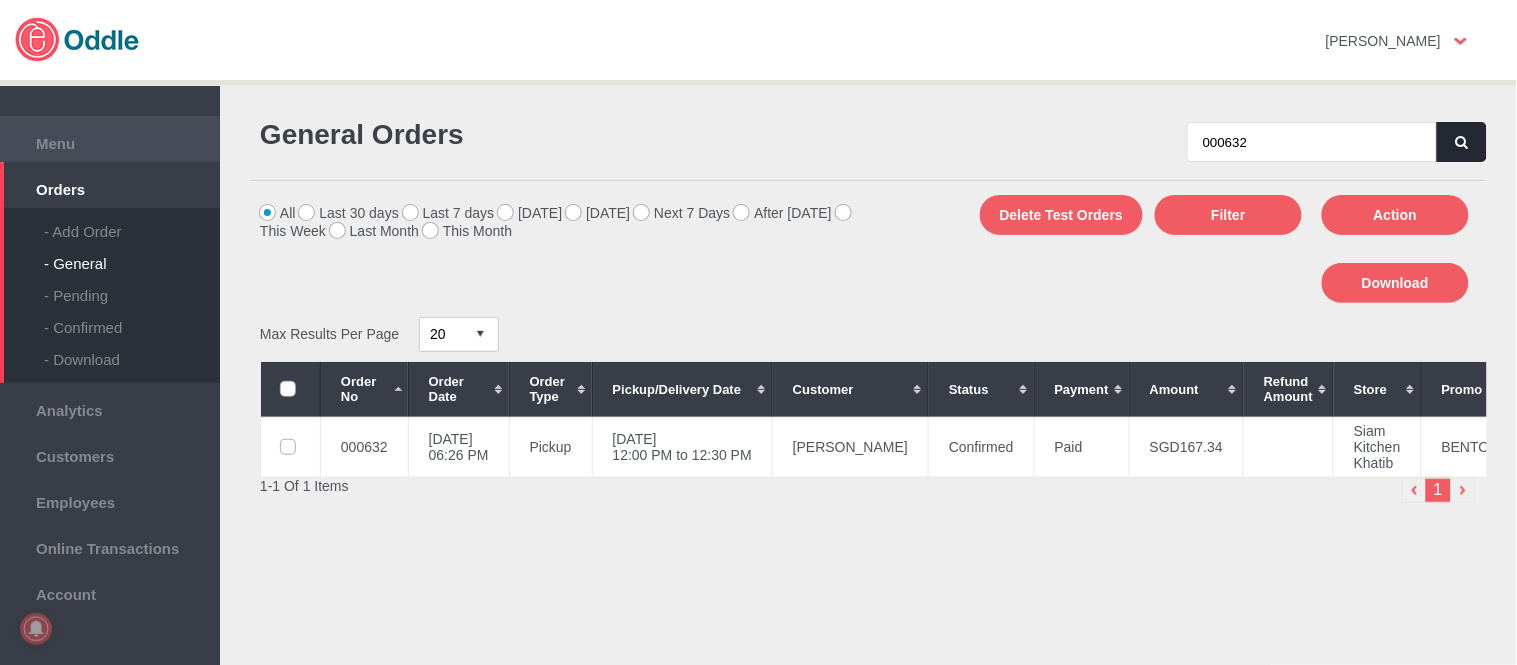 click on "Menu" at bounding box center (110, 141) 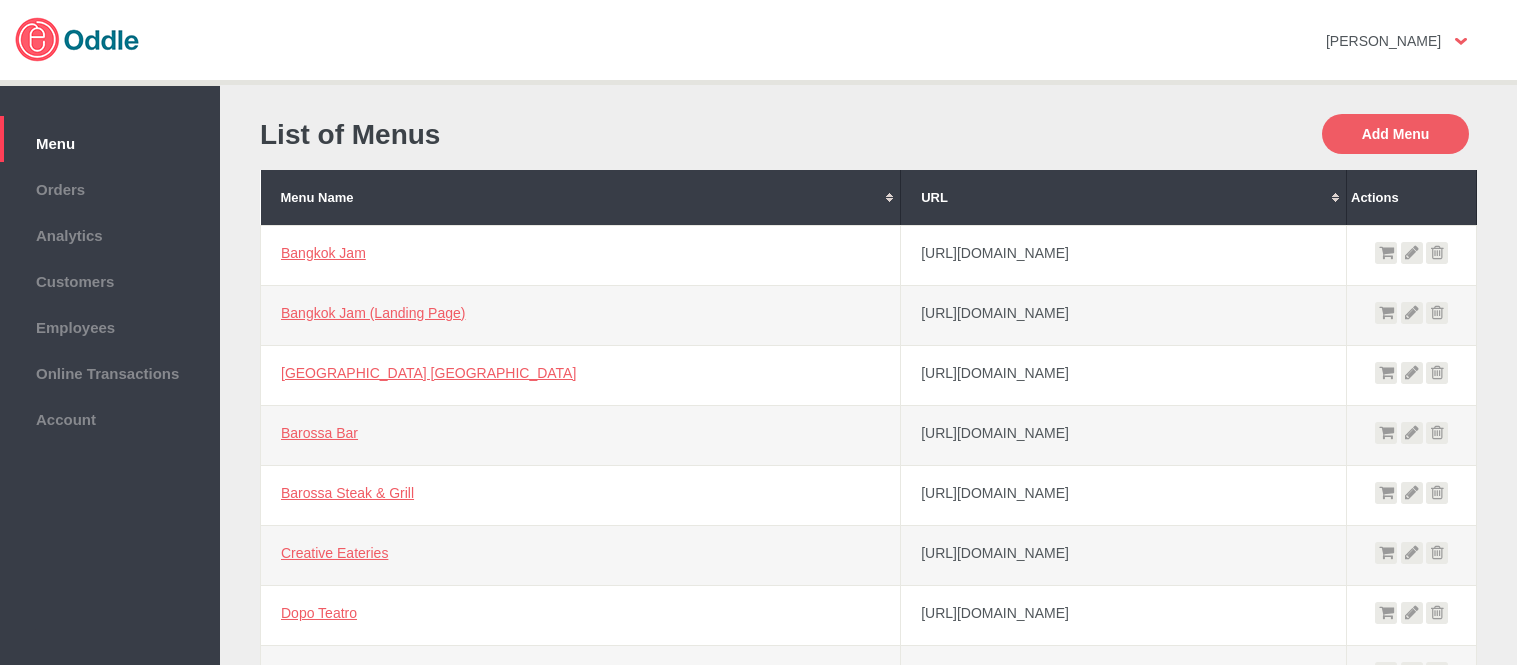 scroll, scrollTop: 0, scrollLeft: 0, axis: both 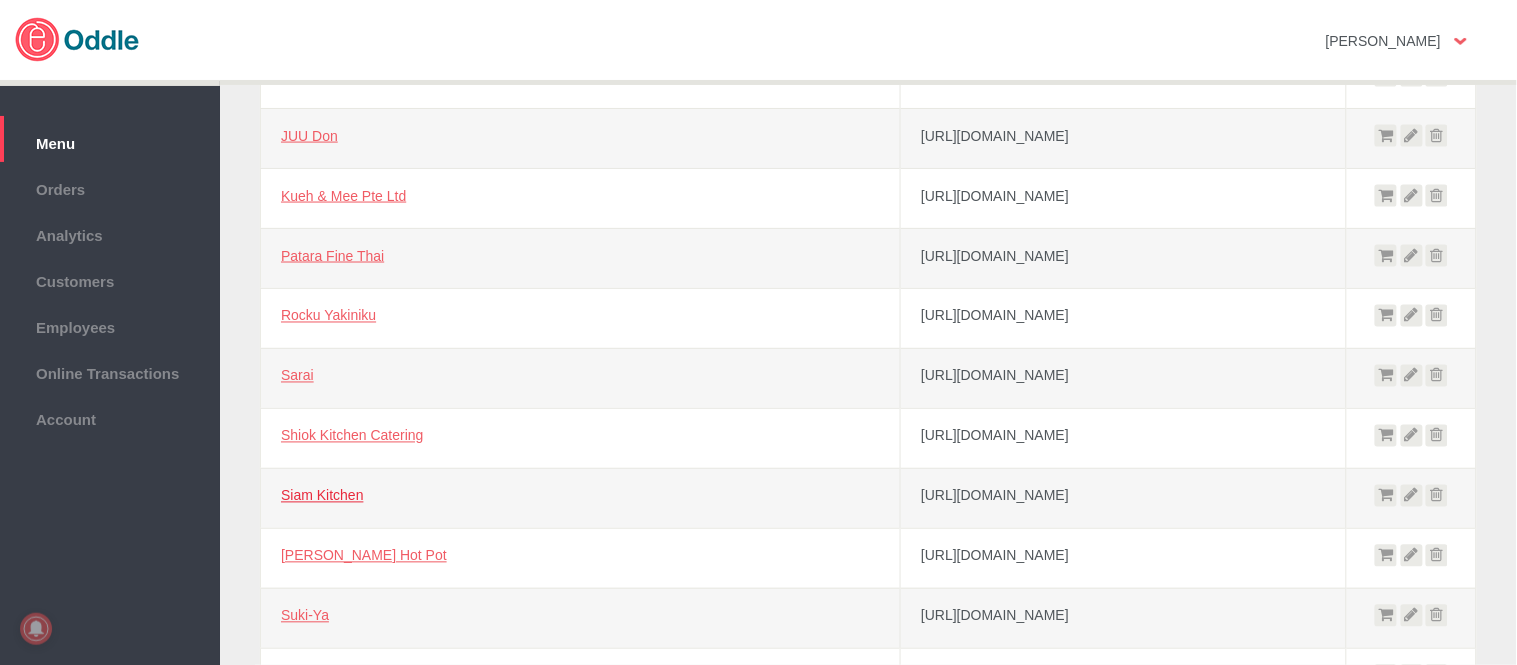 click on "Siam Kitchen" at bounding box center [322, 496] 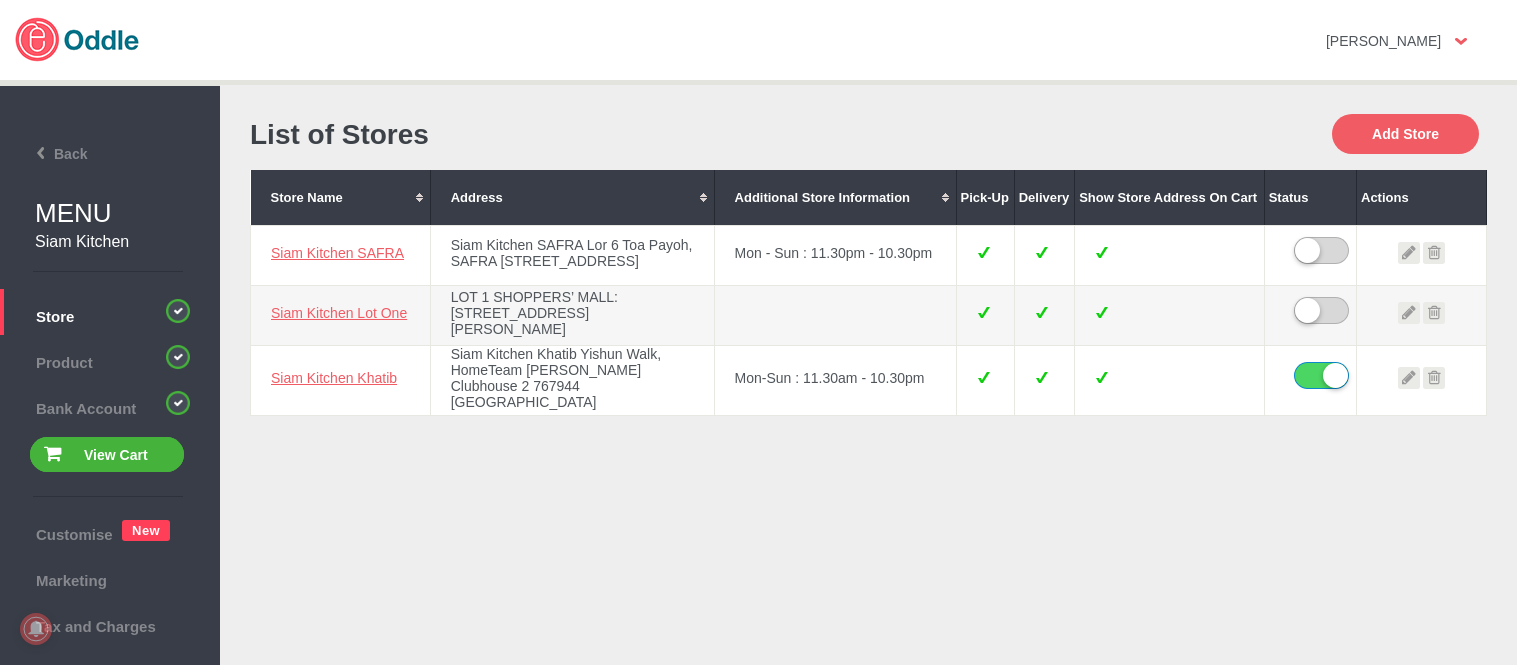 scroll, scrollTop: 0, scrollLeft: 0, axis: both 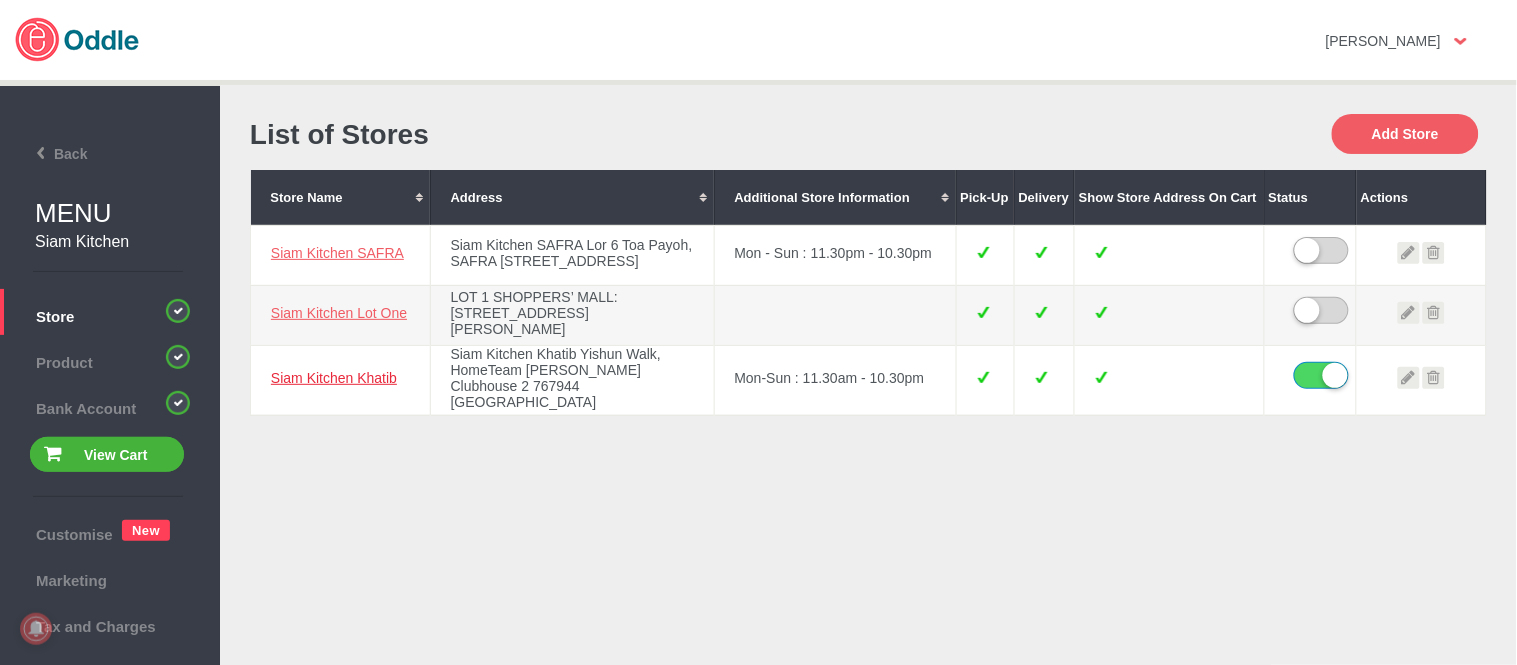 click on "Siam Kitchen Khatib" at bounding box center (334, 378) 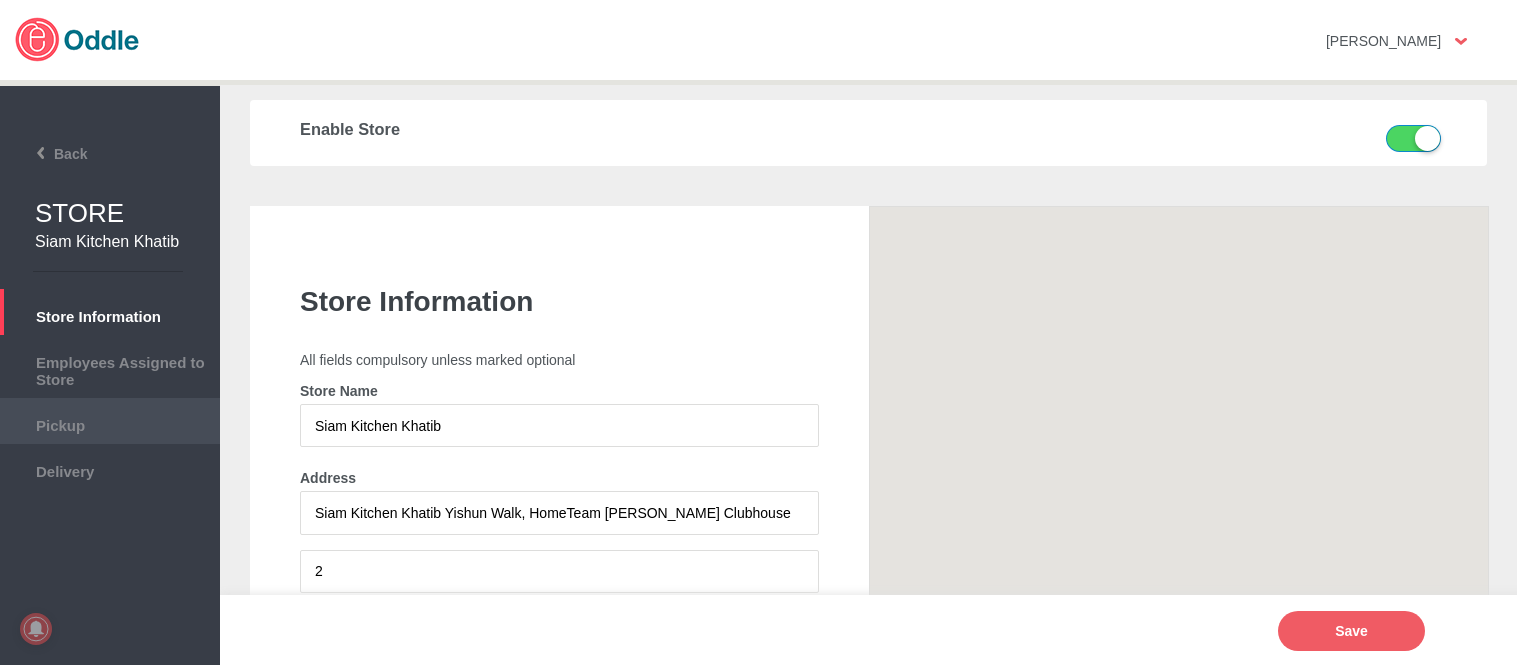 scroll, scrollTop: 0, scrollLeft: 0, axis: both 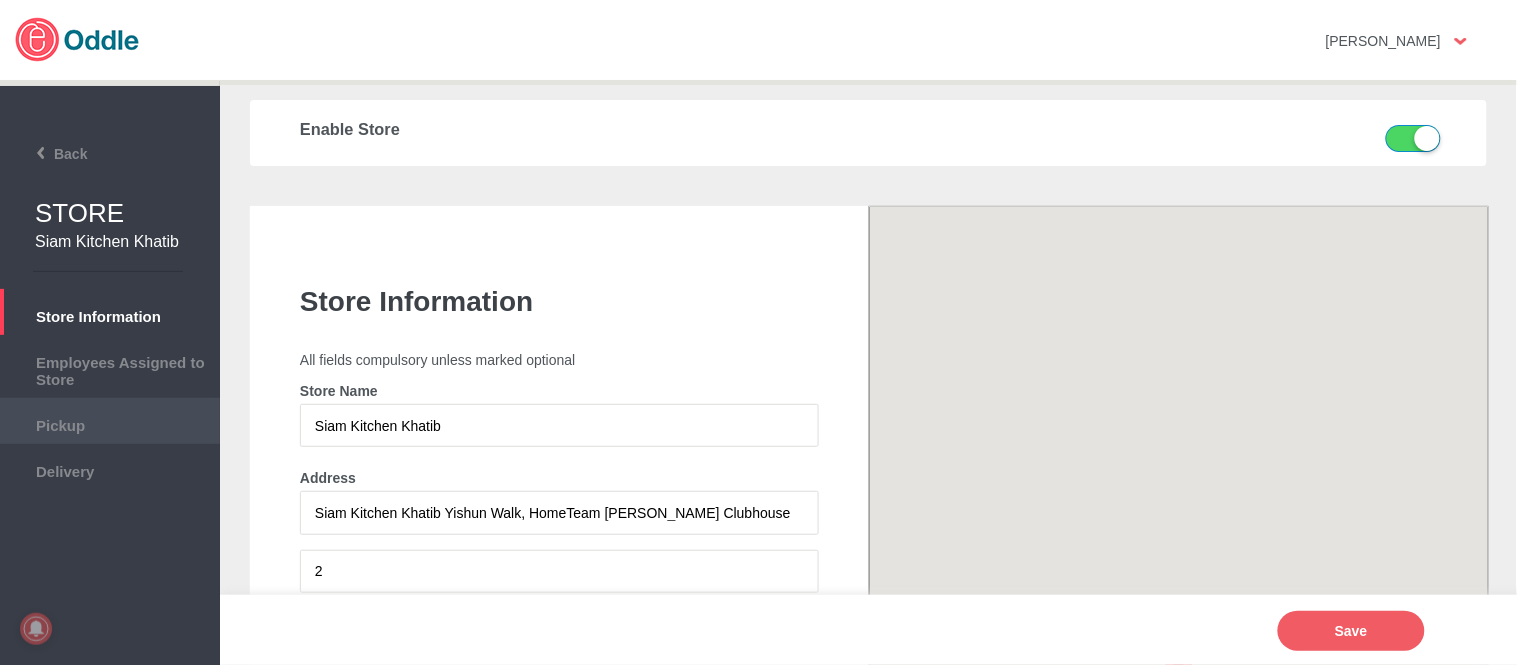 click on "Pickup" at bounding box center [110, 423] 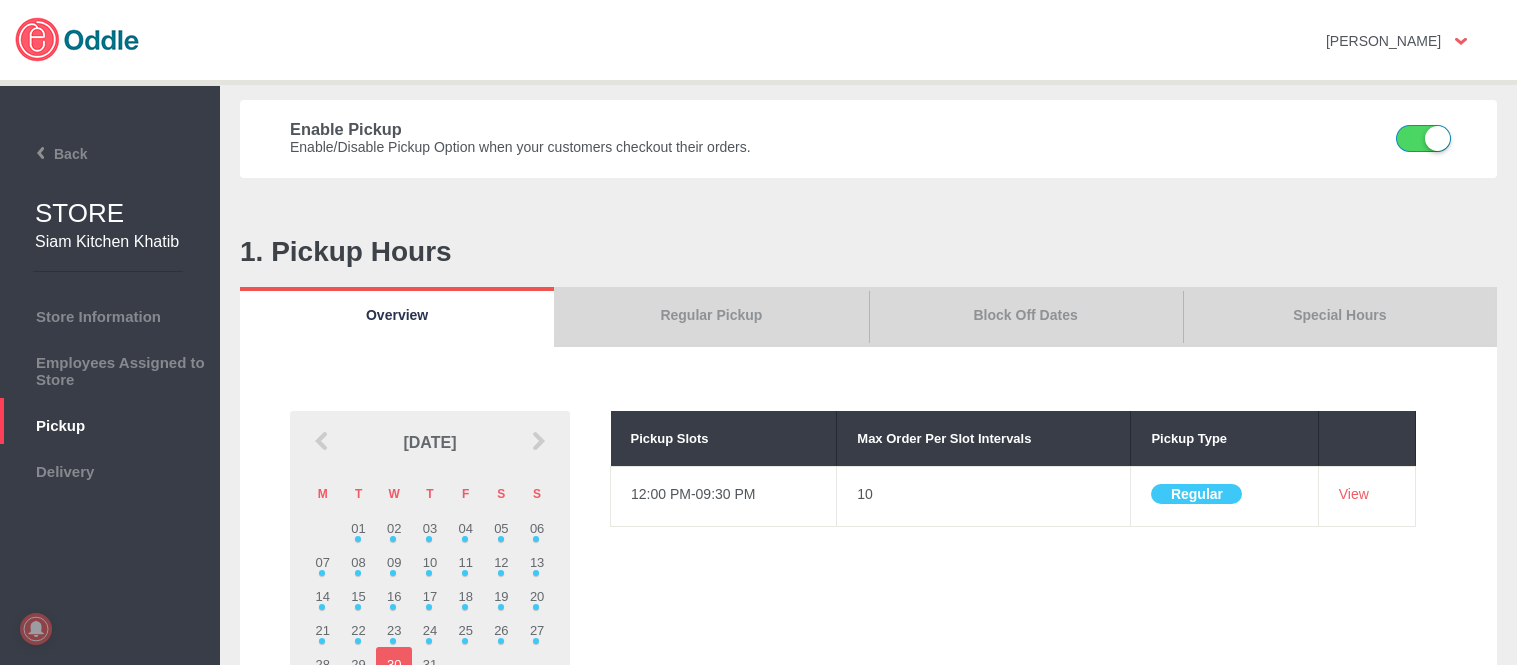 scroll, scrollTop: 0, scrollLeft: 0, axis: both 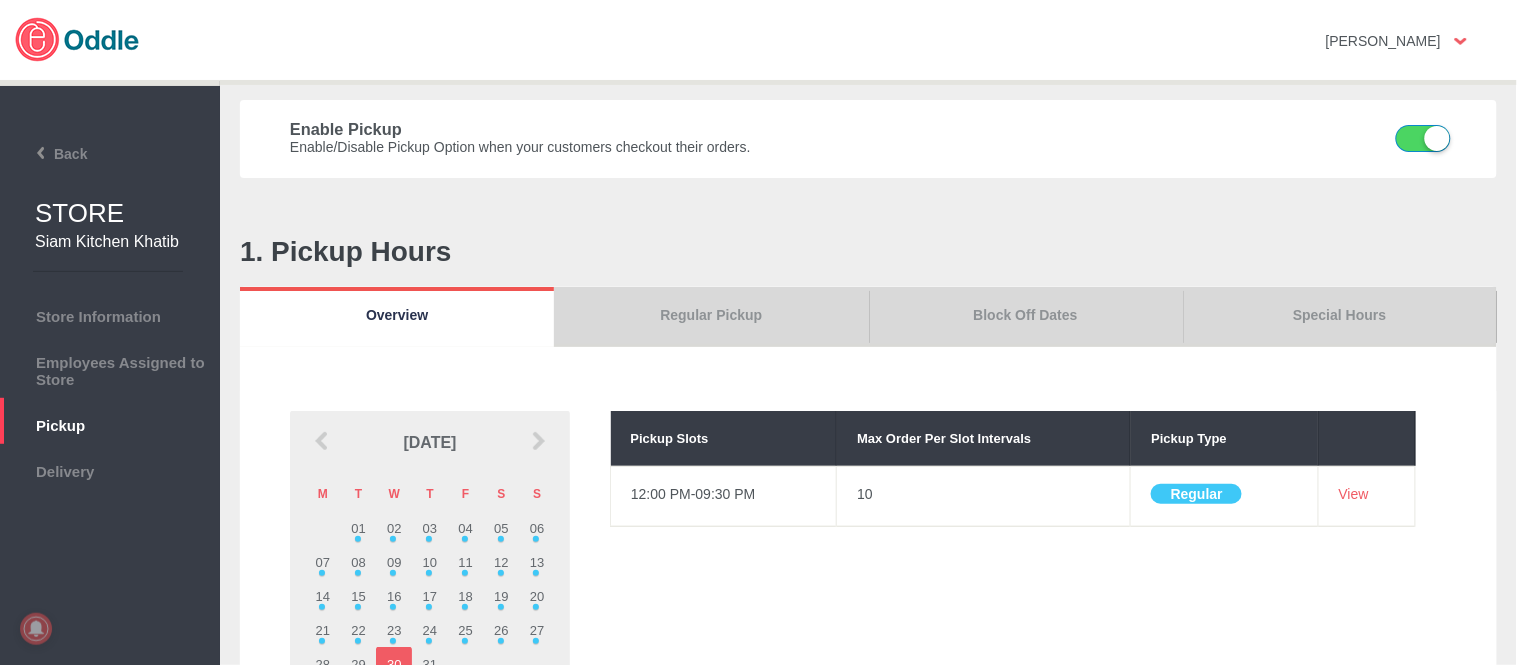 click on "Special Hours" at bounding box center [1340, 317] 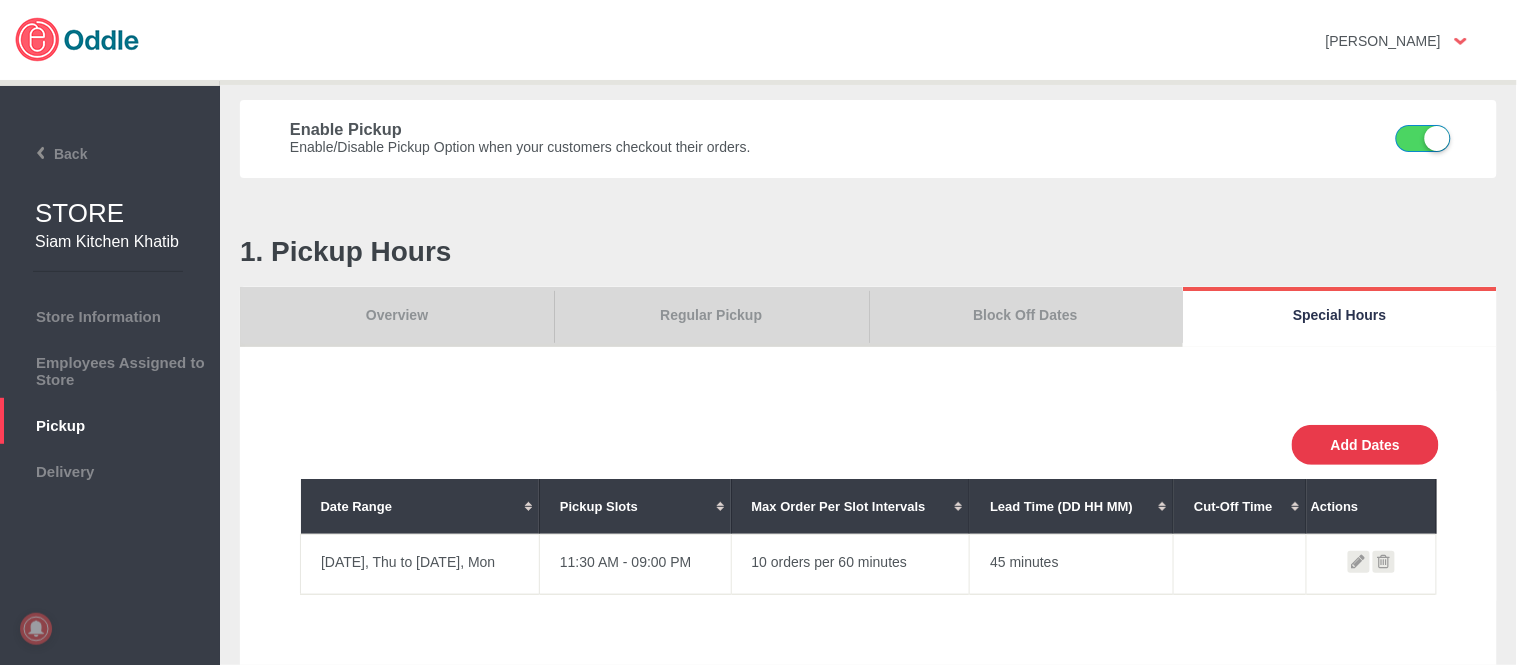 click on "Add Dates" at bounding box center [1365, 445] 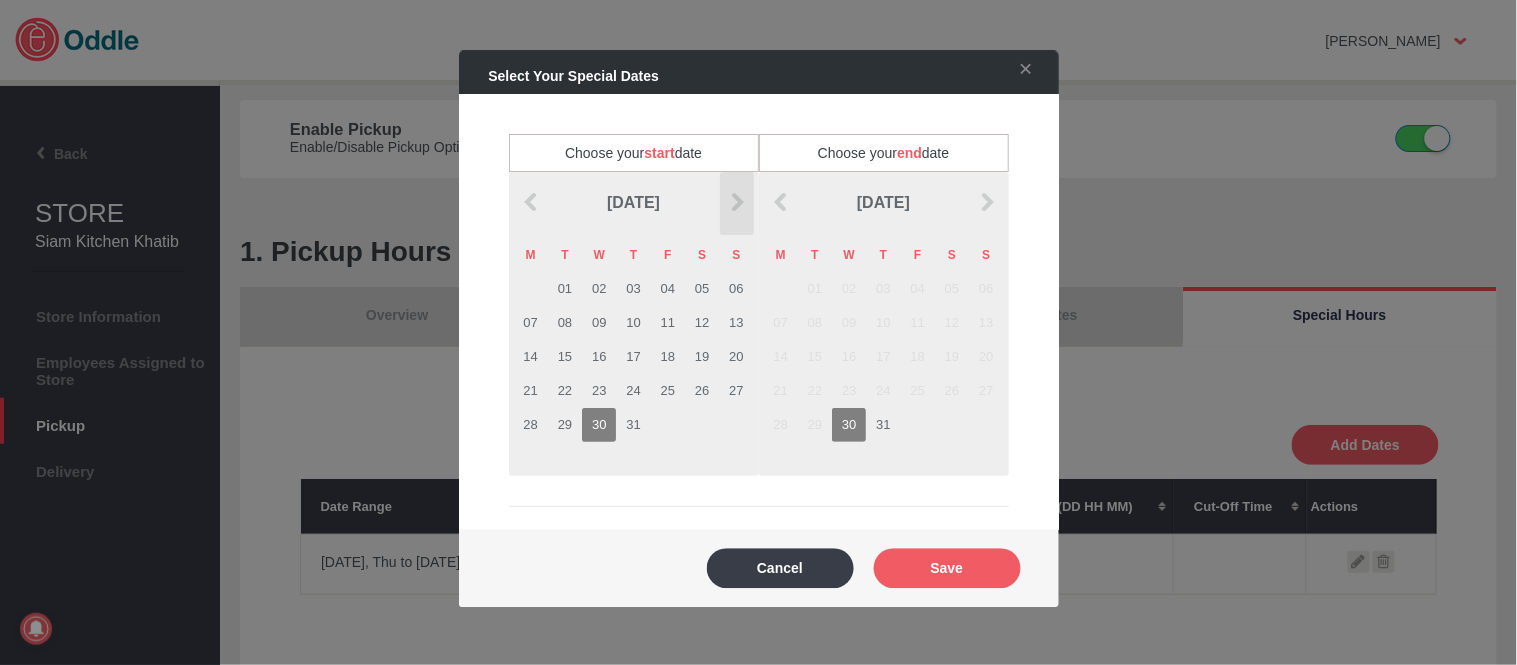 click at bounding box center [737, 203] 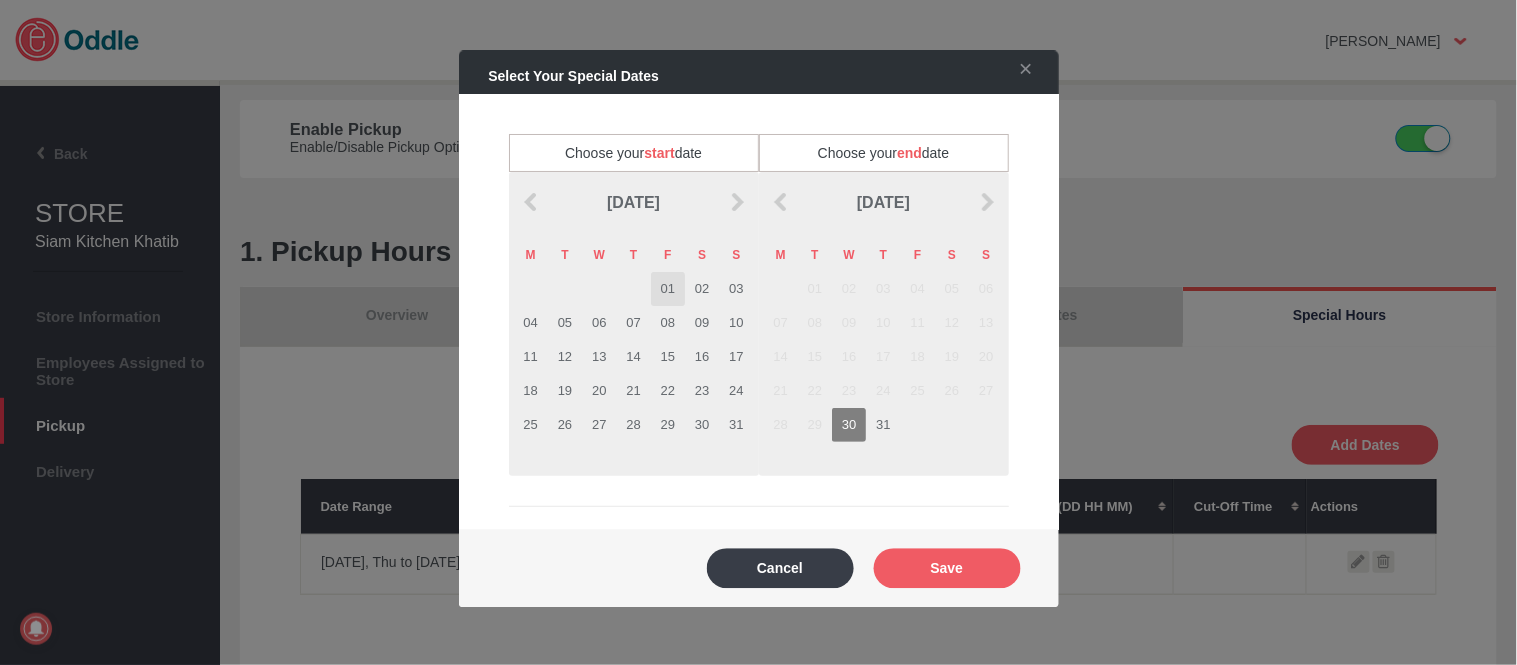 click on "01" at bounding box center [668, 289] 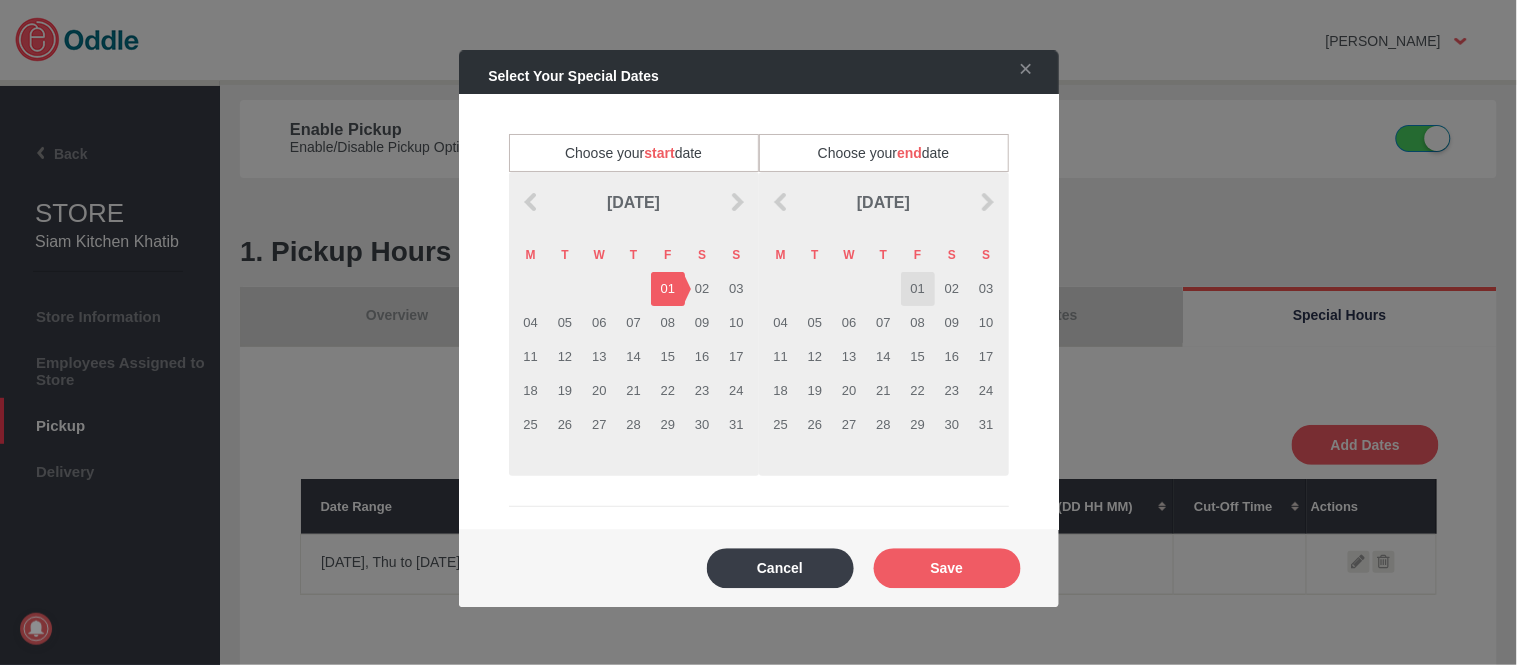 click on "01" at bounding box center [918, 289] 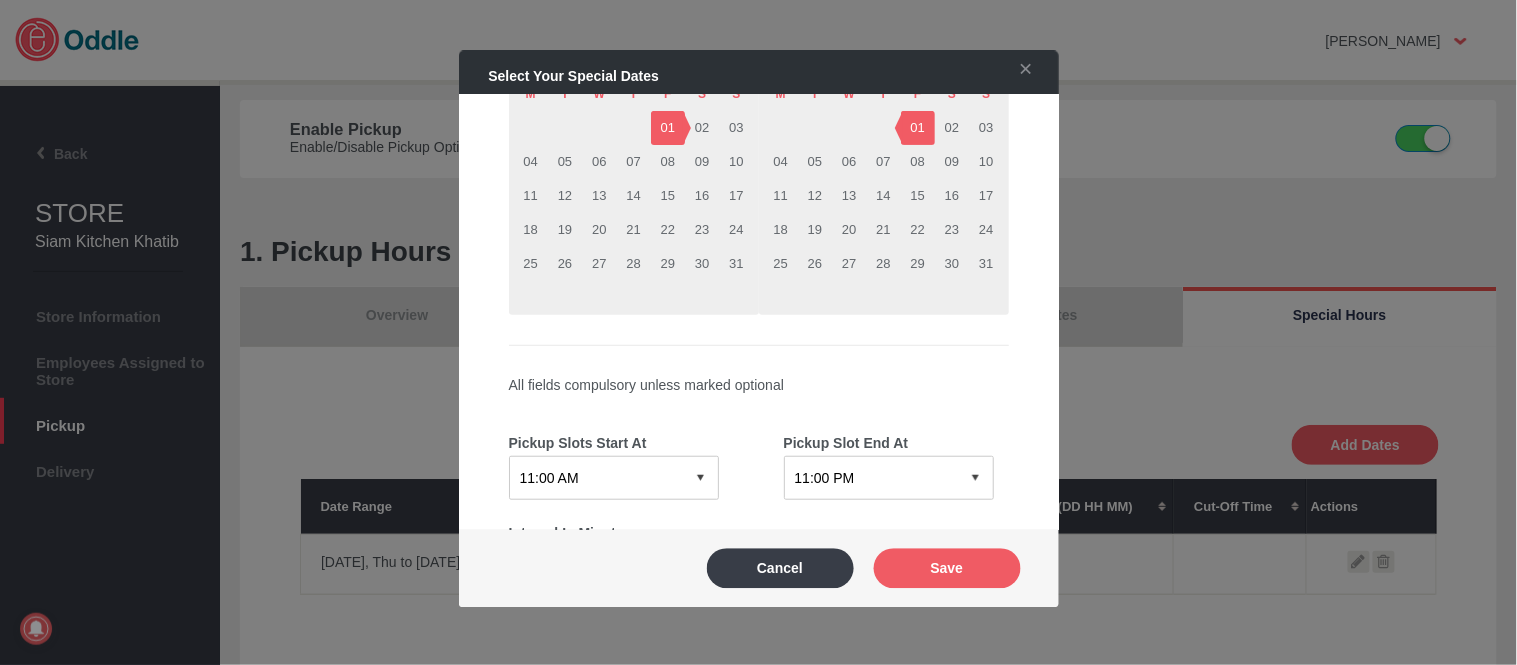 scroll, scrollTop: 333, scrollLeft: 0, axis: vertical 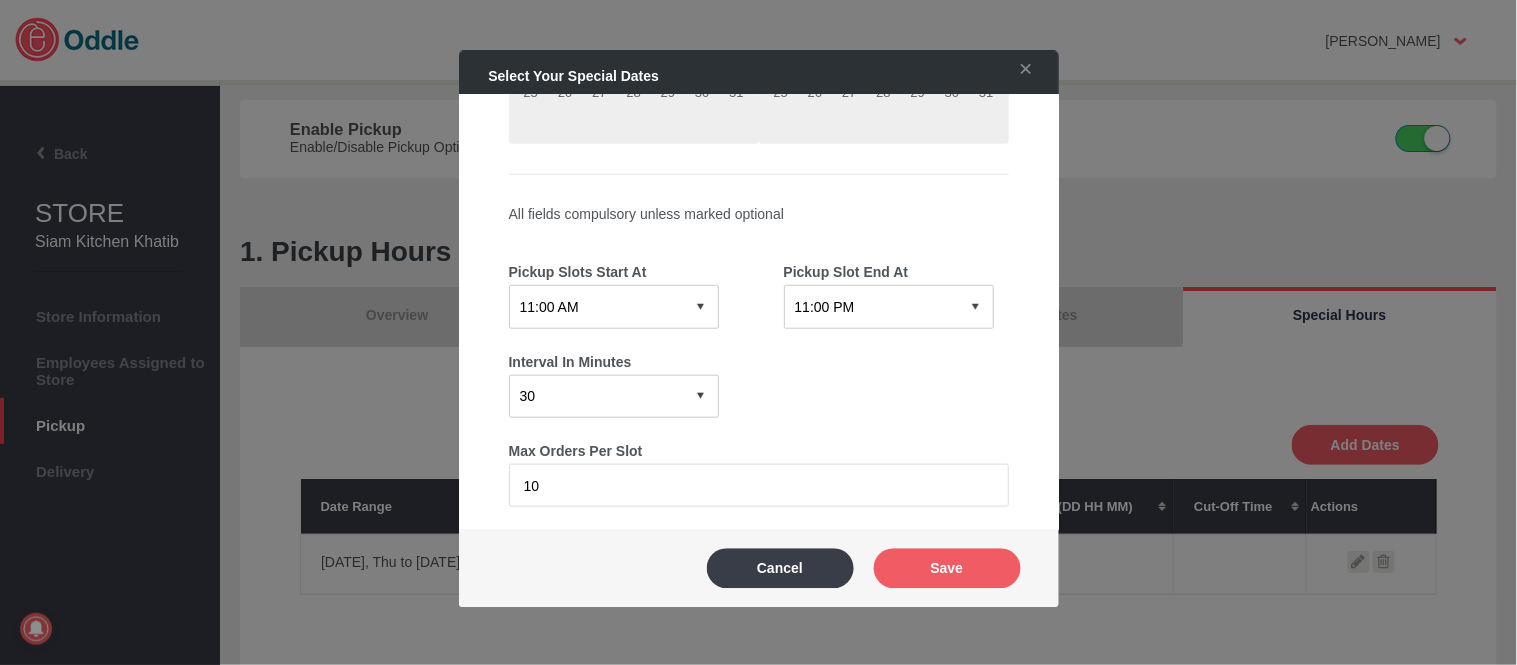 click on "12:15 AM 12:30 AM 12:45 AM 01:00 AM 01:15 AM 01:30 AM 01:45 AM 02:00 AM 02:15 AM 02:30 AM 02:45 AM 03:00 AM 03:15 AM 03:30 AM 03:45 AM 04:00 AM 04:15 AM 04:30 AM 04:45 AM 05:00 AM 05:15 AM 05:30 AM 05:45 AM 06:00 AM 06:15 AM 06:30 AM 06:45 AM 07:00 AM 07:15 AM 07:30 AM 07:45 AM 08:00 AM 08:15 AM 08:30 AM 08:45 AM 09:00 AM 09:15 AM 09:30 AM 09:45 AM 10:00 AM 10:15 AM 10:30 AM 10:45 AM 11:00 AM 11:15 AM 11:30 AM 11:45 AM 12:00 PM 12:15 PM 12:30 PM 12:45 PM 01:00 PM 01:15 PM 01:30 PM 01:45 PM 02:00 PM 02:15 PM 02:30 PM 02:45 PM 03:00 PM 03:15 PM 03:30 PM 03:45 PM 04:00 PM 04:15 PM 04:30 PM 04:45 PM 05:00 PM 05:15 PM 05:30 PM 05:45 PM 06:00 PM 06:15 PM 06:30 PM 06:45 PM 07:00 PM 07:15 PM 07:30 PM 07:45 PM 08:00 PM 08:15 PM 08:30 PM 08:45 PM 09:00 PM 09:15 PM 09:30 PM 09:45 PM 10:00 PM 10:15 PM 10:30 PM 10:45 PM 11:00 PM 11:15 PM 11:30 PM 11:45 PM" at bounding box center [614, 306] 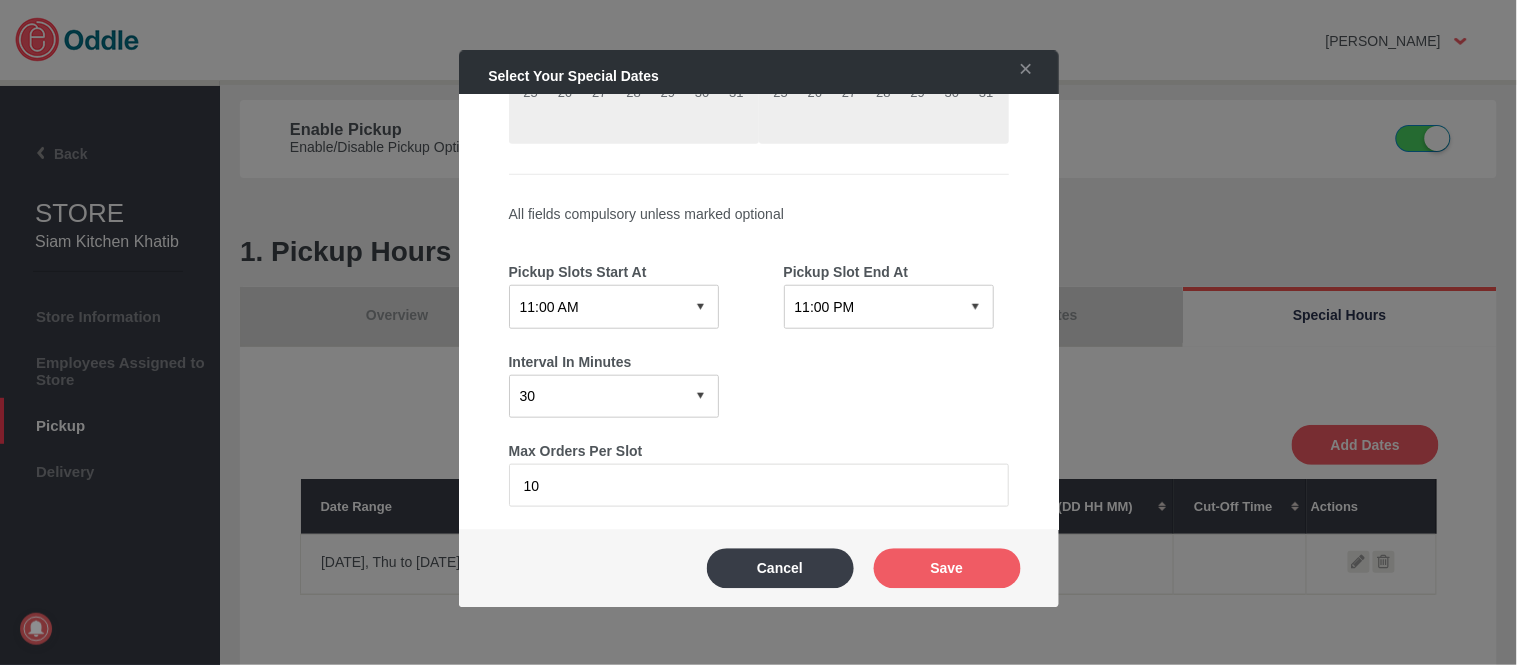 select on "10:30 AM" 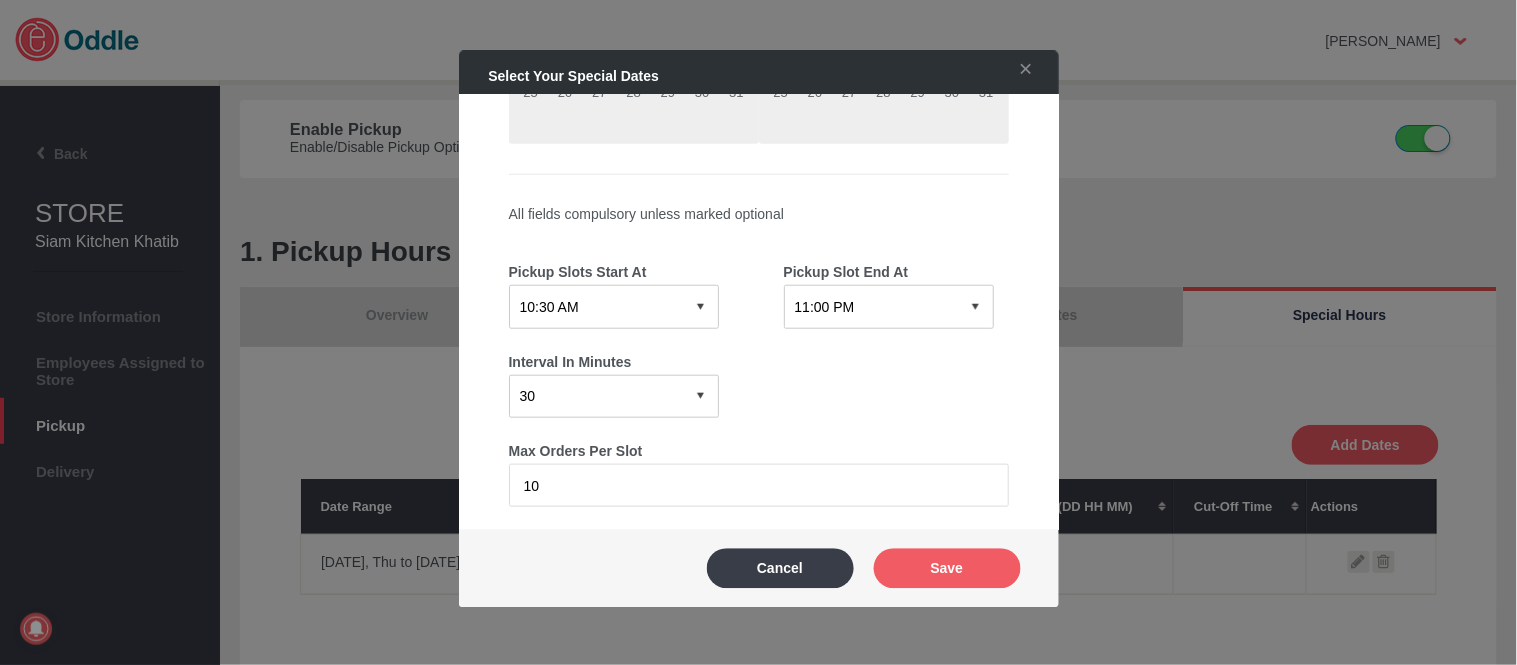 click on "12:15 AM 12:30 AM 12:45 AM 01:00 AM 01:15 AM 01:30 AM 01:45 AM 02:00 AM 02:15 AM 02:30 AM 02:45 AM 03:00 AM 03:15 AM 03:30 AM 03:45 AM 04:00 AM 04:15 AM 04:30 AM 04:45 AM 05:00 AM 05:15 AM 05:30 AM 05:45 AM 06:00 AM 06:15 AM 06:30 AM 06:45 AM 07:00 AM 07:15 AM 07:30 AM 07:45 AM 08:00 AM 08:15 AM 08:30 AM 08:45 AM 09:00 AM 09:15 AM 09:30 AM 09:45 AM 10:00 AM 10:15 AM 10:30 AM 10:45 AM 11:00 AM 11:15 AM 11:30 AM 11:45 AM 12:00 PM 12:15 PM 12:30 PM 12:45 PM 01:00 PM 01:15 PM 01:30 PM 01:45 PM 02:00 PM 02:15 PM 02:30 PM 02:45 PM 03:00 PM 03:15 PM 03:30 PM 03:45 PM 04:00 PM 04:15 PM 04:30 PM 04:45 PM 05:00 PM 05:15 PM 05:30 PM 05:45 PM 06:00 PM 06:15 PM 06:30 PM 06:45 PM 07:00 PM 07:15 PM 07:30 PM 07:45 PM 08:00 PM 08:15 PM 08:30 PM 08:45 PM 09:00 PM 09:15 PM 09:30 PM 09:45 PM 10:00 PM 10:15 PM 10:30 PM 10:45 PM 11:00 PM 11:15 PM 11:30 PM 11:45 PM" at bounding box center (614, 306) 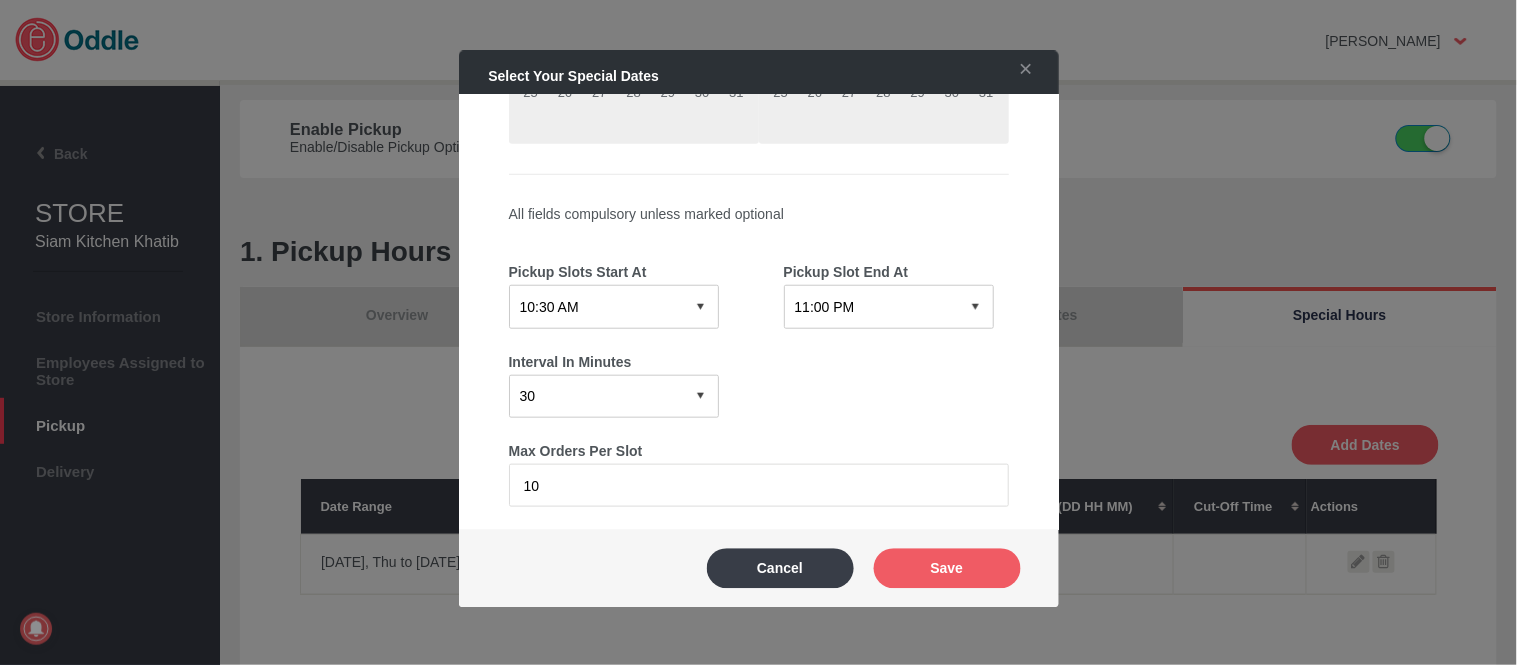 click on "12:15 AM 12:30 AM 12:45 AM 01:00 AM 01:15 AM 01:30 AM 01:45 AM 02:00 AM 02:15 AM 02:30 AM 02:45 AM 03:00 AM 03:15 AM 03:30 AM 03:45 AM 04:00 AM 04:15 AM 04:30 AM 04:45 AM 05:00 AM 05:15 AM 05:30 AM 05:45 AM 06:00 AM 06:15 AM 06:30 AM 06:45 AM 07:00 AM 07:15 AM 07:30 AM 07:45 AM 08:00 AM 08:15 AM 08:30 AM 08:45 AM 09:00 AM 09:15 AM 09:30 AM 09:45 AM 10:00 AM 10:15 AM 10:30 AM 10:45 AM 11:00 AM 11:15 AM 11:30 AM 11:45 AM 12:00 PM 12:15 PM 12:30 PM 12:45 PM 01:00 PM 01:15 PM 01:30 PM 01:45 PM 02:00 PM 02:15 PM 02:30 PM 02:45 PM 03:00 PM 03:15 PM 03:30 PM 03:45 PM 04:00 PM 04:15 PM 04:30 PM 04:45 PM 05:00 PM 05:15 PM 05:30 PM 05:45 PM 06:00 PM 06:15 PM 06:30 PM 06:45 PM 07:00 PM 07:15 PM 07:30 PM 07:45 PM 08:00 PM 08:15 PM 08:30 PM 08:45 PM 09:00 PM 09:15 PM 09:30 PM 09:45 PM 10:00 PM 10:15 PM 10:30 PM 10:45 PM 11:00 PM 11:15 PM 11:30 PM 11:45 PM" at bounding box center (889, 306) 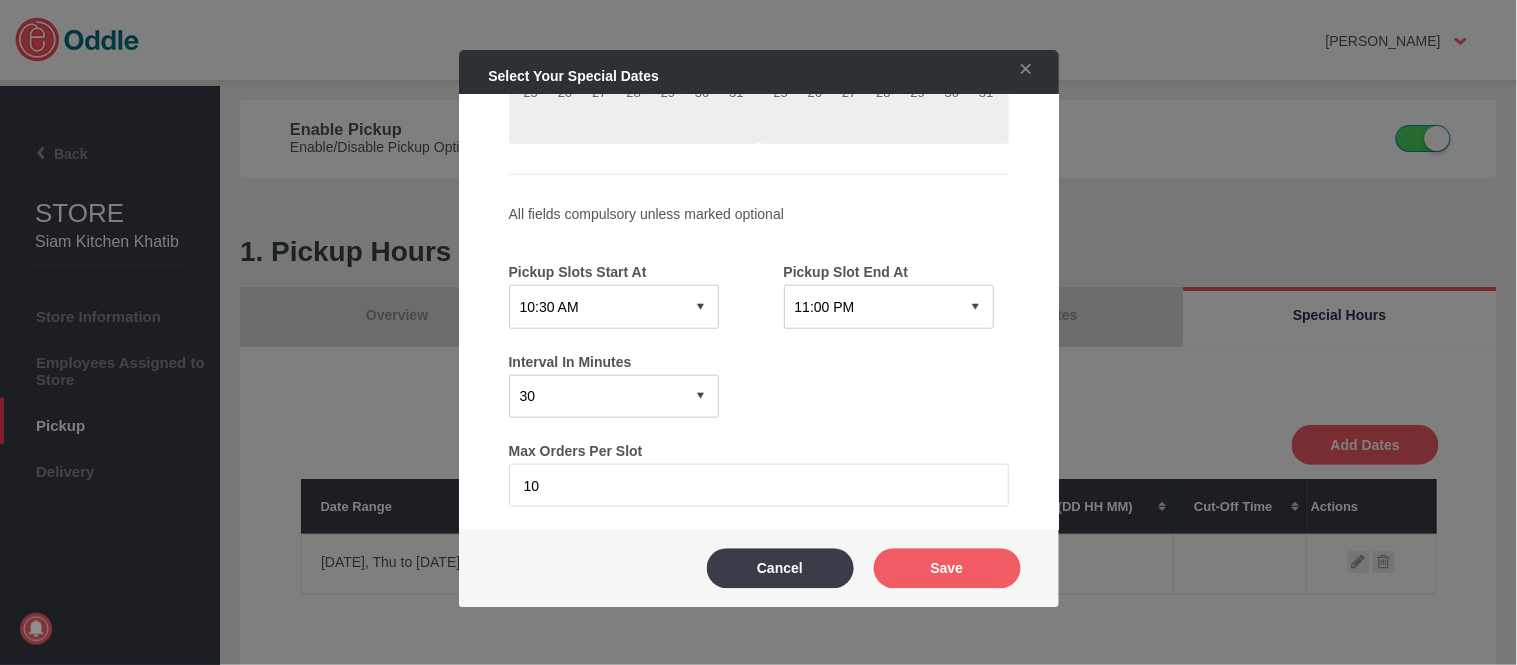 click on "12:15 AM 12:30 AM 12:45 AM 01:00 AM 01:15 AM 01:30 AM 01:45 AM 02:00 AM 02:15 AM 02:30 AM 02:45 AM 03:00 AM 03:15 AM 03:30 AM 03:45 AM 04:00 AM 04:15 AM 04:30 AM 04:45 AM 05:00 AM 05:15 AM 05:30 AM 05:45 AM 06:00 AM 06:15 AM 06:30 AM 06:45 AM 07:00 AM 07:15 AM 07:30 AM 07:45 AM 08:00 AM 08:15 AM 08:30 AM 08:45 AM 09:00 AM 09:15 AM 09:30 AM 09:45 AM 10:00 AM 10:15 AM 10:30 AM 10:45 AM 11:00 AM 11:15 AM 11:30 AM 11:45 AM 12:00 PM 12:15 PM 12:30 PM 12:45 PM 01:00 PM 01:15 PM 01:30 PM 01:45 PM 02:00 PM 02:15 PM 02:30 PM 02:45 PM 03:00 PM 03:15 PM 03:30 PM 03:45 PM 04:00 PM 04:15 PM 04:30 PM 04:45 PM 05:00 PM 05:15 PM 05:30 PM 05:45 PM 06:00 PM 06:15 PM 06:30 PM 06:45 PM 07:00 PM 07:15 PM 07:30 PM 07:45 PM 08:00 PM 08:15 PM 08:30 PM 08:45 PM 09:00 PM 09:15 PM 09:30 PM 09:45 PM 10:00 PM 10:15 PM 10:30 PM 10:45 PM 11:00 PM 11:15 PM 11:30 PM 11:45 PM" at bounding box center [889, 306] 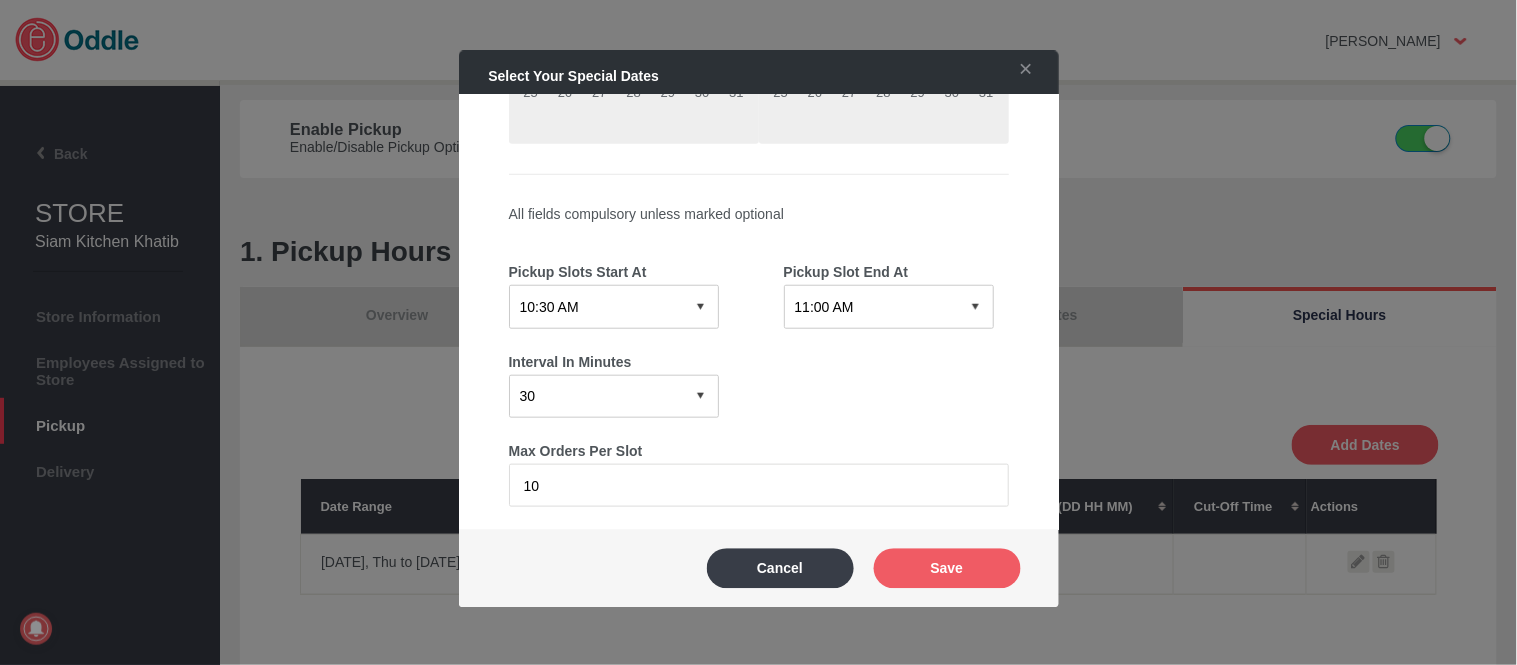 click on "12:15 AM 12:30 AM 12:45 AM 01:00 AM 01:15 AM 01:30 AM 01:45 AM 02:00 AM 02:15 AM 02:30 AM 02:45 AM 03:00 AM 03:15 AM 03:30 AM 03:45 AM 04:00 AM 04:15 AM 04:30 AM 04:45 AM 05:00 AM 05:15 AM 05:30 AM 05:45 AM 06:00 AM 06:15 AM 06:30 AM 06:45 AM 07:00 AM 07:15 AM 07:30 AM 07:45 AM 08:00 AM 08:15 AM 08:30 AM 08:45 AM 09:00 AM 09:15 AM 09:30 AM 09:45 AM 10:00 AM 10:15 AM 10:30 AM 10:45 AM 11:00 AM 11:15 AM 11:30 AM 11:45 AM 12:00 PM 12:15 PM 12:30 PM 12:45 PM 01:00 PM 01:15 PM 01:30 PM 01:45 PM 02:00 PM 02:15 PM 02:30 PM 02:45 PM 03:00 PM 03:15 PM 03:30 PM 03:45 PM 04:00 PM 04:15 PM 04:30 PM 04:45 PM 05:00 PM 05:15 PM 05:30 PM 05:45 PM 06:00 PM 06:15 PM 06:30 PM 06:45 PM 07:00 PM 07:15 PM 07:30 PM 07:45 PM 08:00 PM 08:15 PM 08:30 PM 08:45 PM 09:00 PM 09:15 PM 09:30 PM 09:45 PM 10:00 PM 10:15 PM 10:30 PM 10:45 PM 11:00 PM 11:15 PM 11:30 PM 11:45 PM" at bounding box center (889, 306) 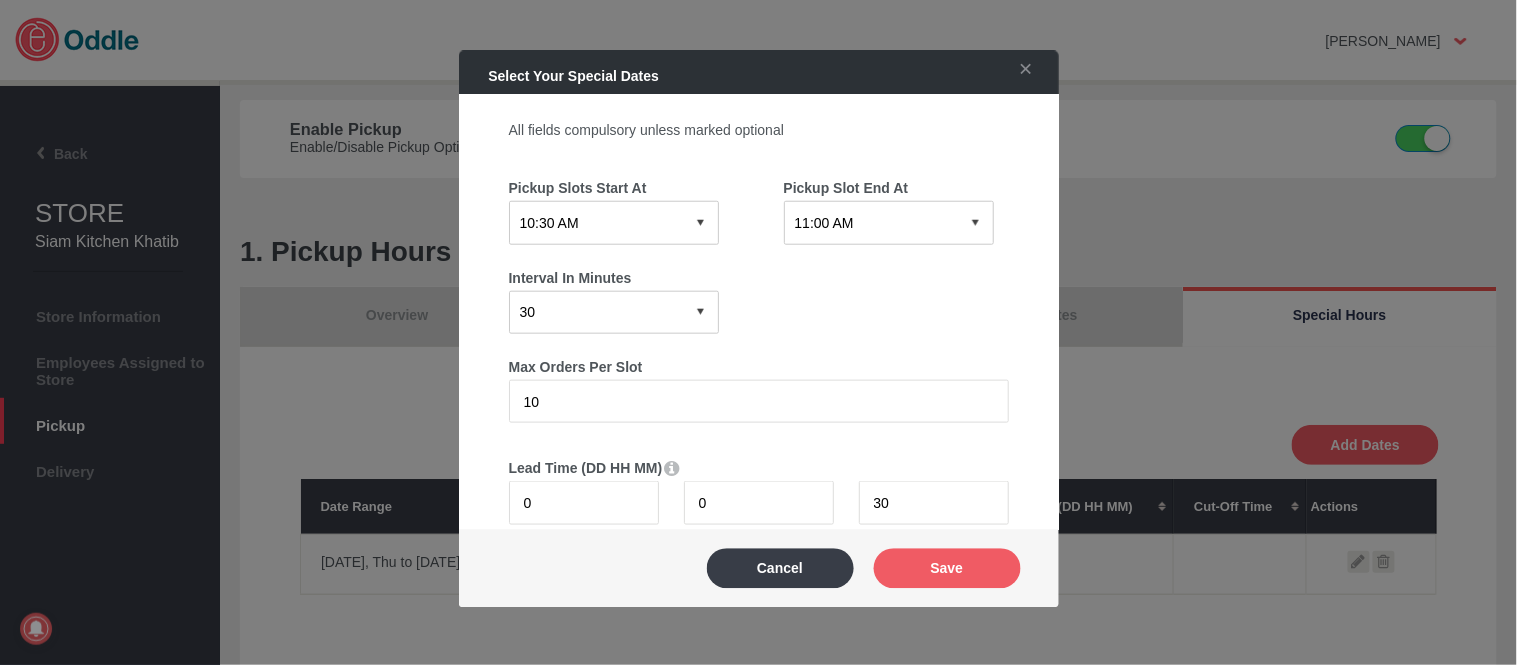 scroll, scrollTop: 542, scrollLeft: 0, axis: vertical 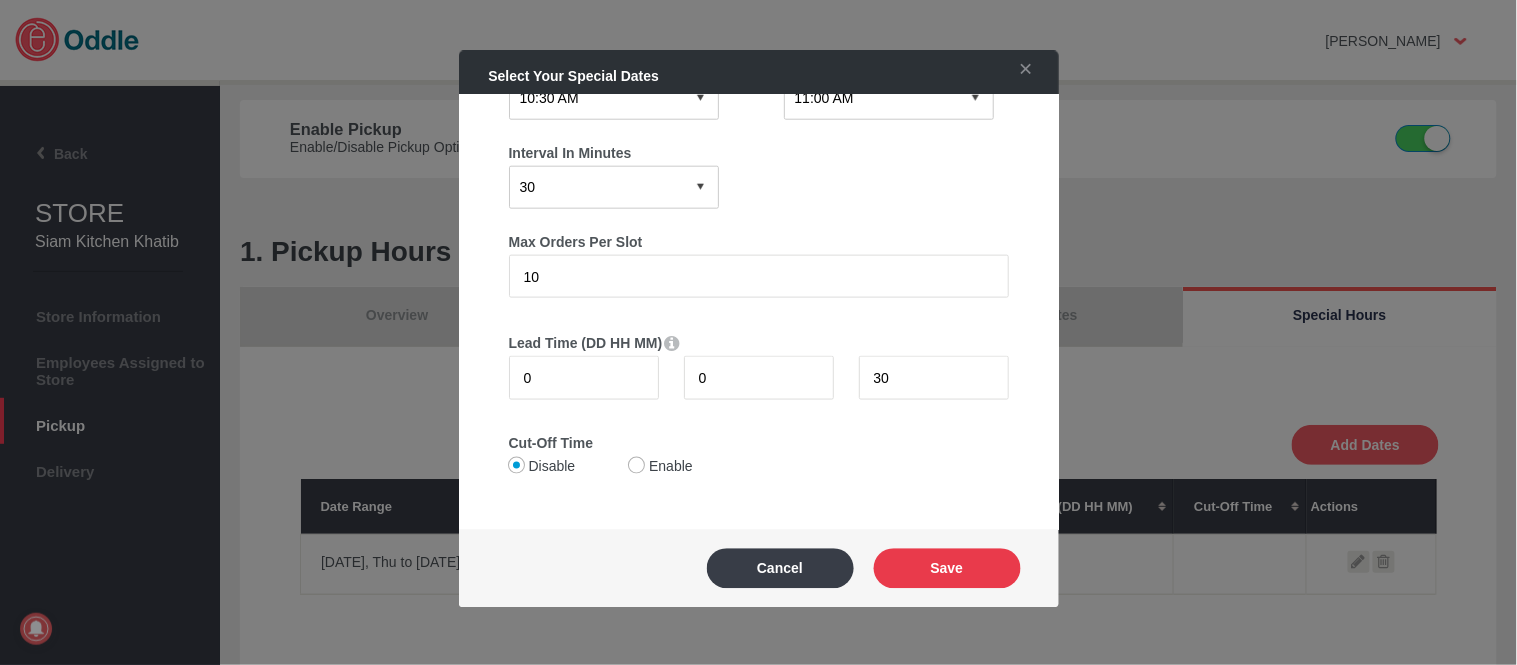click on "Save" at bounding box center (947, 568) 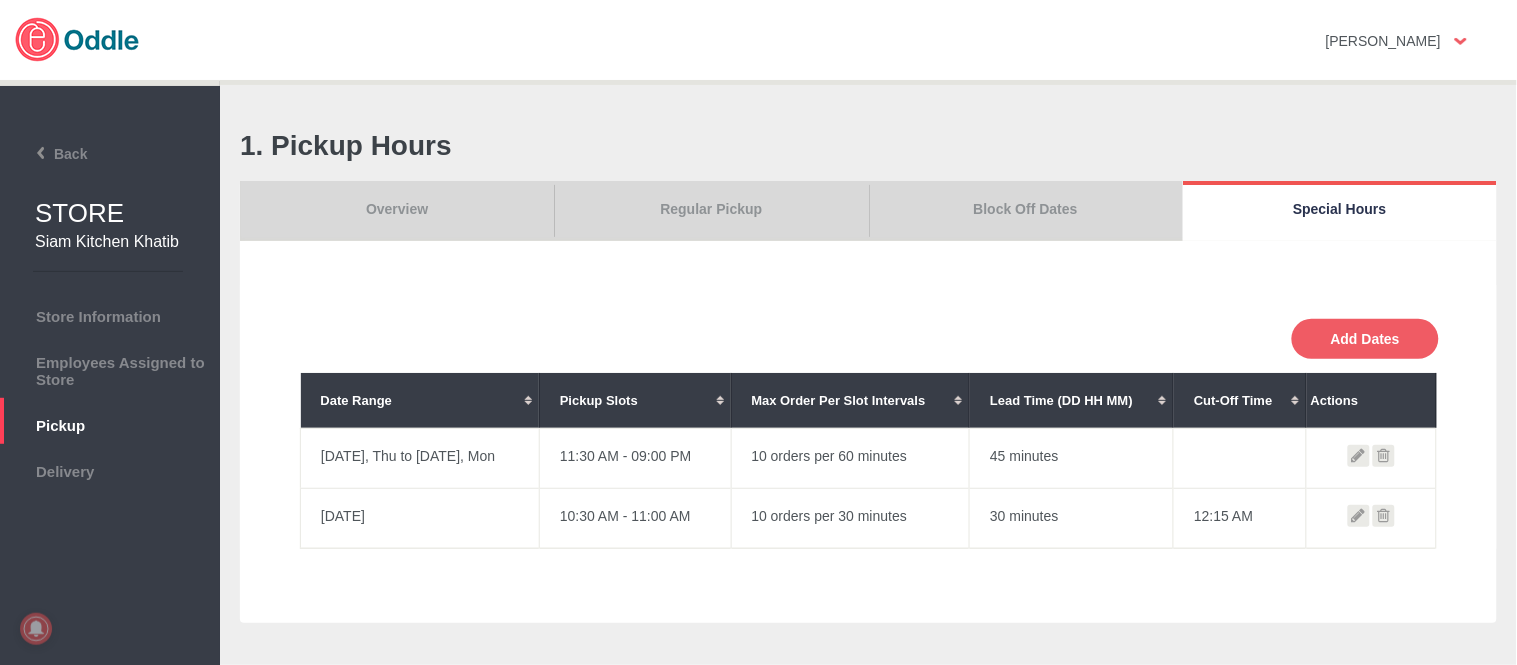 scroll, scrollTop: 222, scrollLeft: 0, axis: vertical 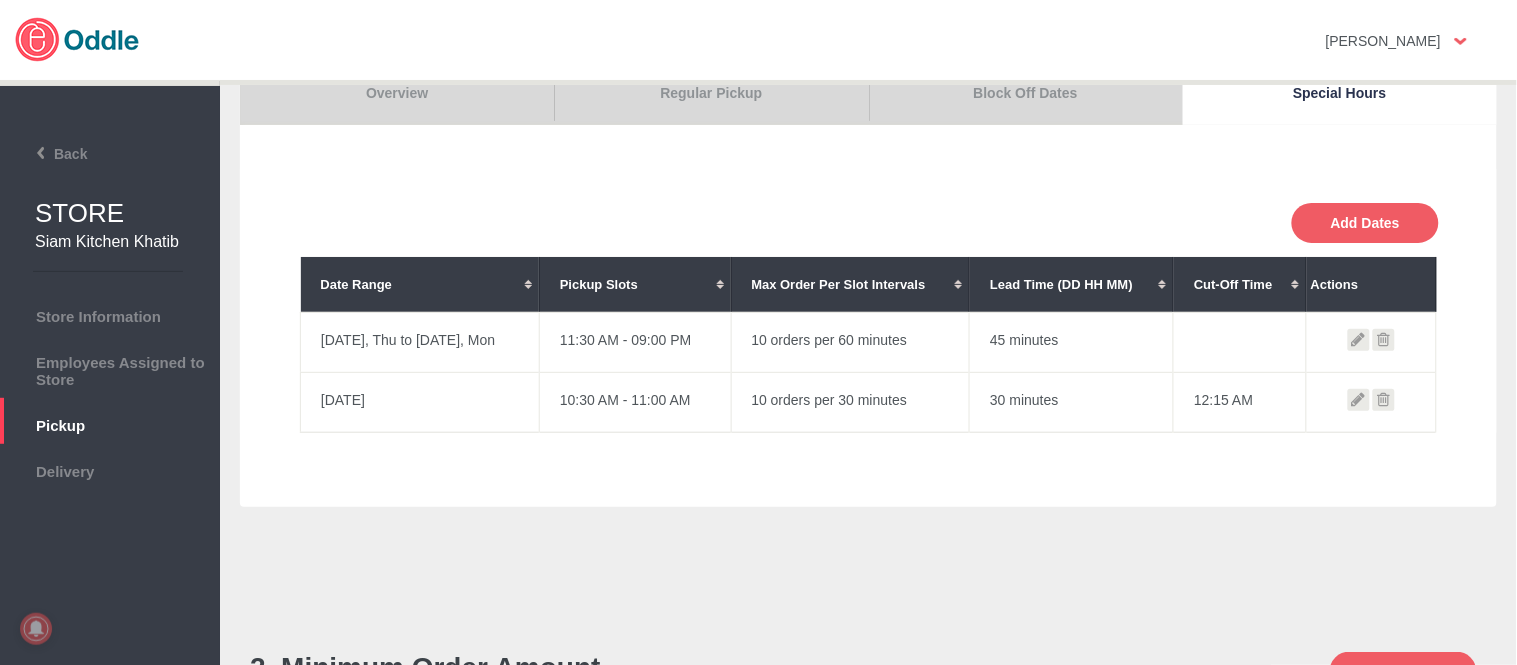 click at bounding box center (1384, 400) 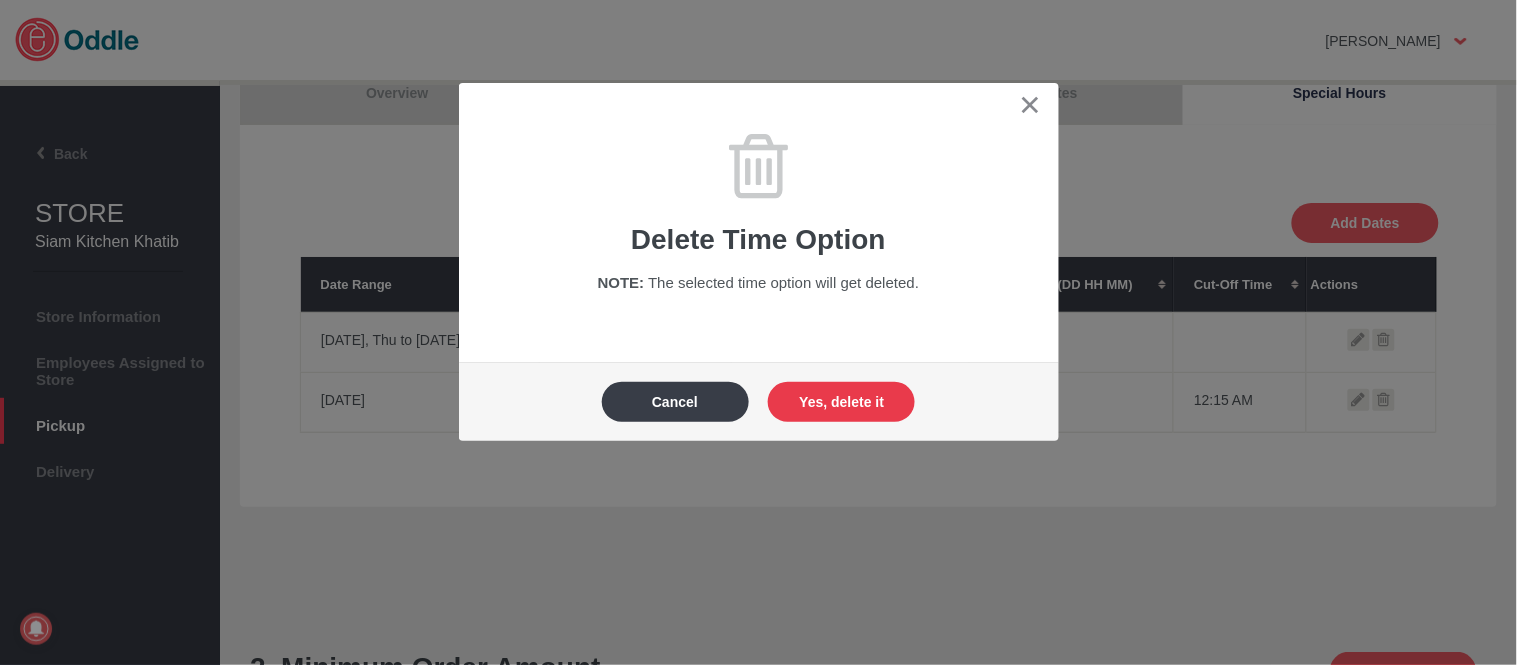 click on "Yes, delete it" at bounding box center [841, 402] 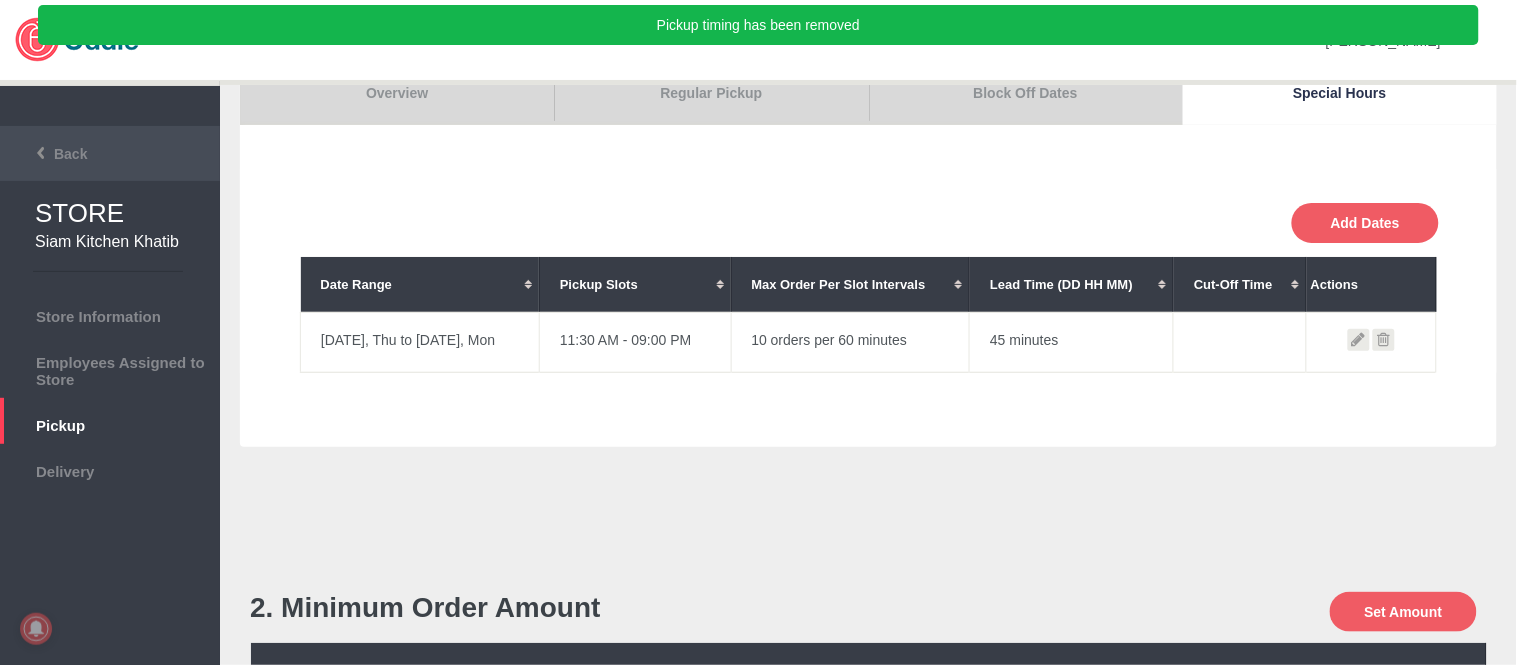 click on "Back" at bounding box center (110, 153) 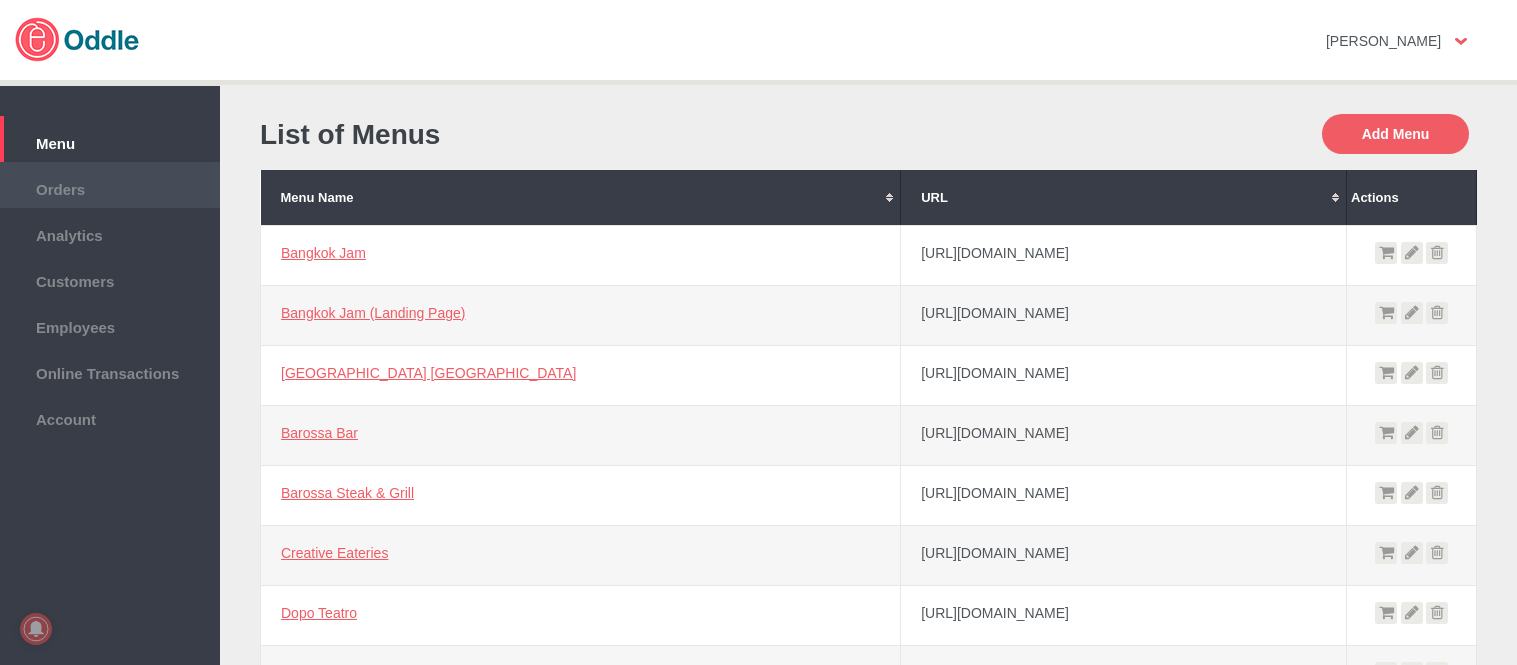 scroll, scrollTop: 0, scrollLeft: 0, axis: both 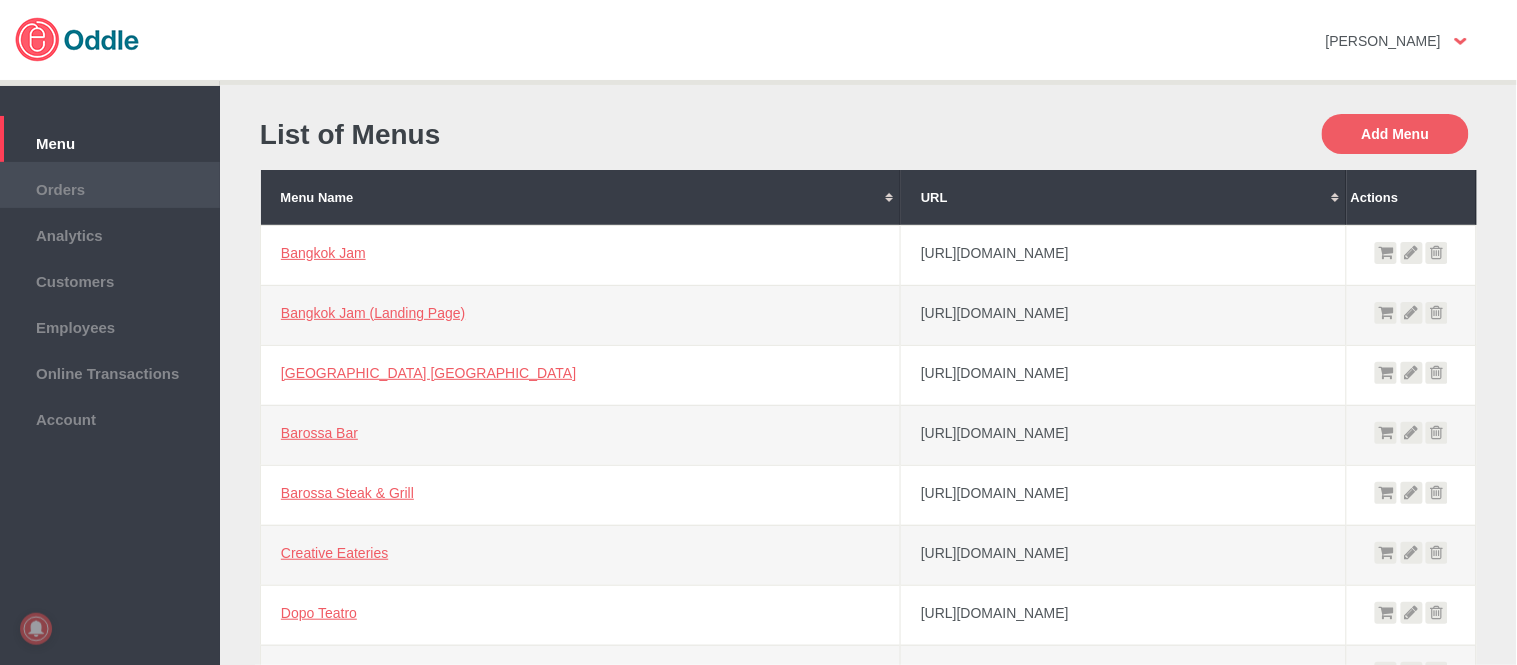 click on "Orders" at bounding box center (110, 187) 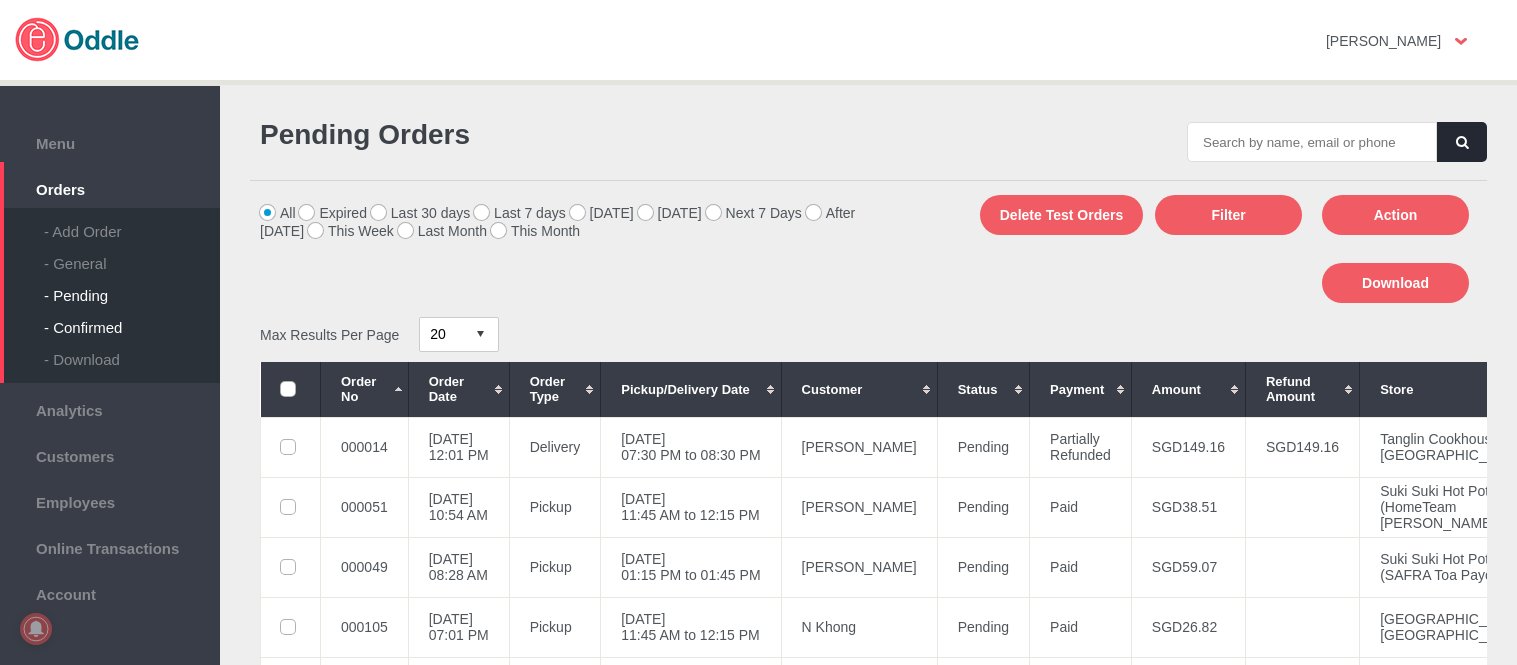 scroll, scrollTop: 0, scrollLeft: 0, axis: both 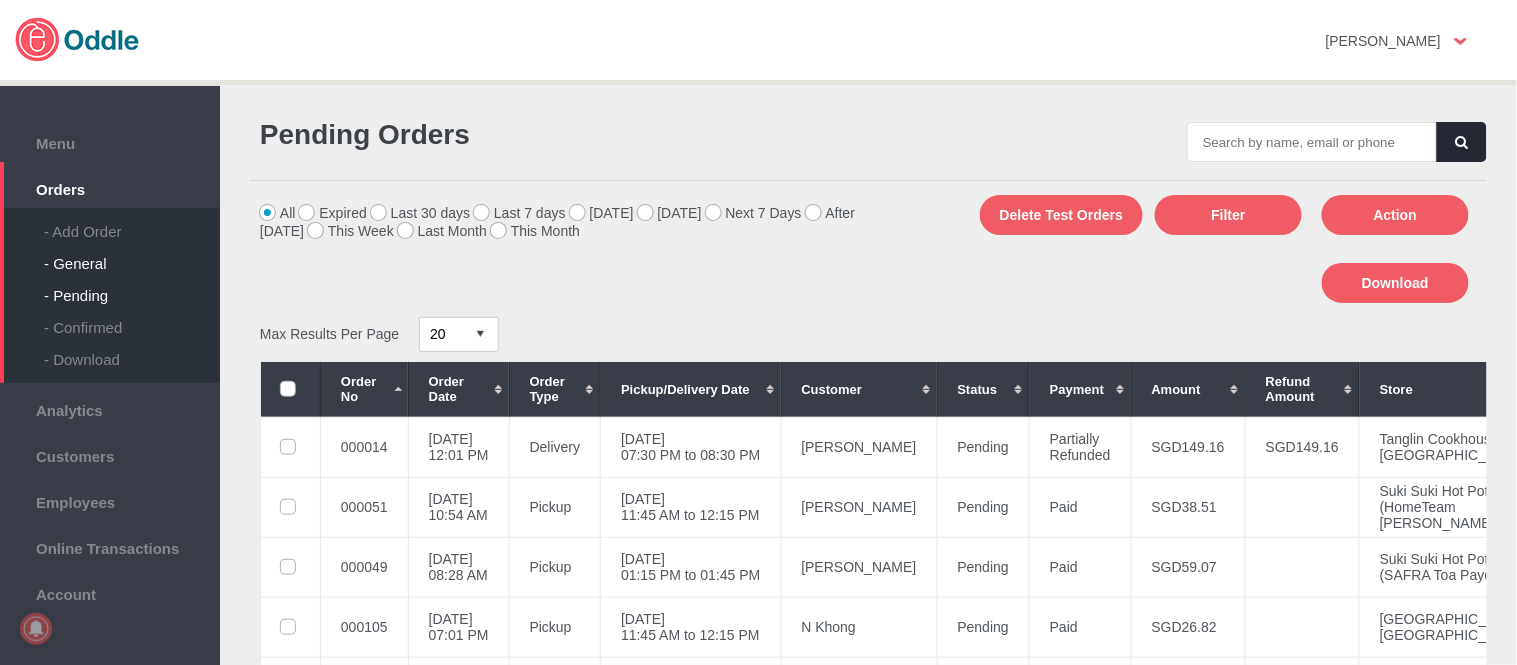 click on "- General" at bounding box center (132, 256) 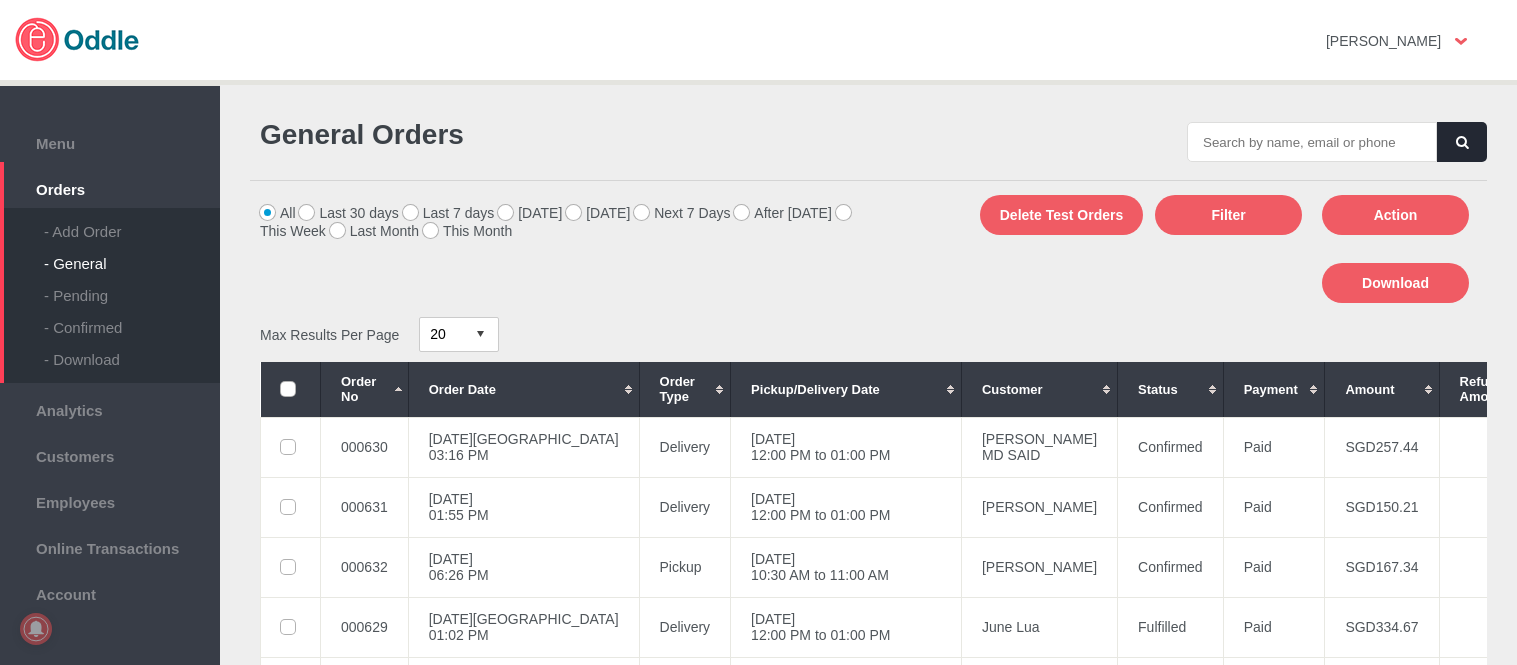 scroll, scrollTop: 0, scrollLeft: 0, axis: both 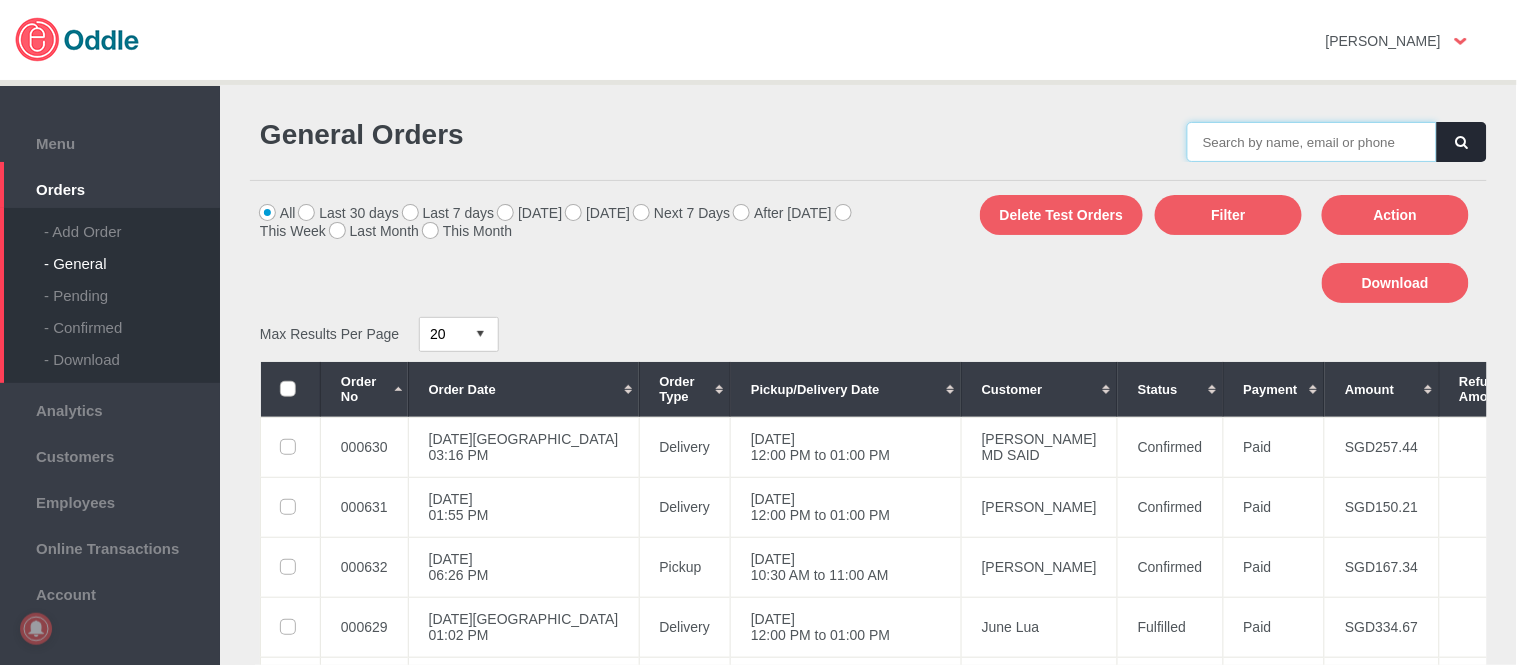 drag, startPoint x: 0, startPoint y: 0, endPoint x: 1273, endPoint y: 136, distance: 1280.2441 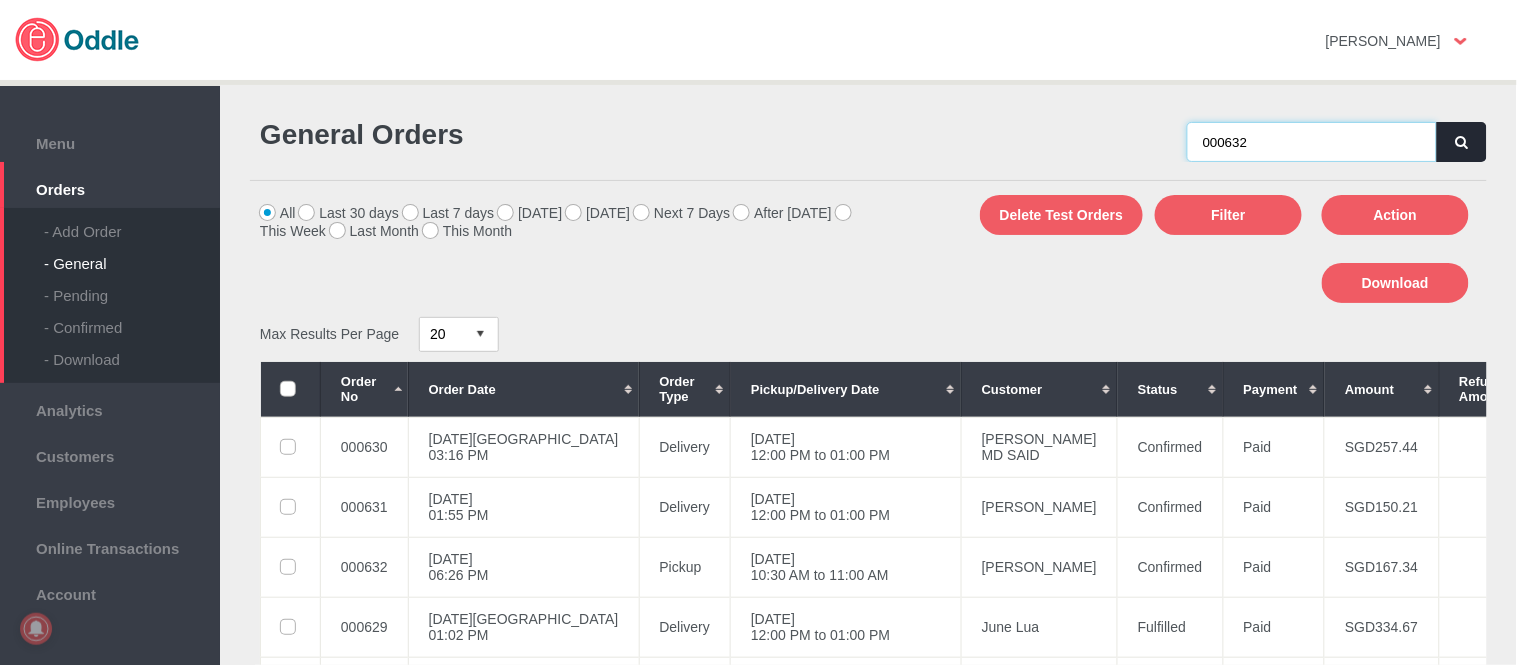 type on "000632" 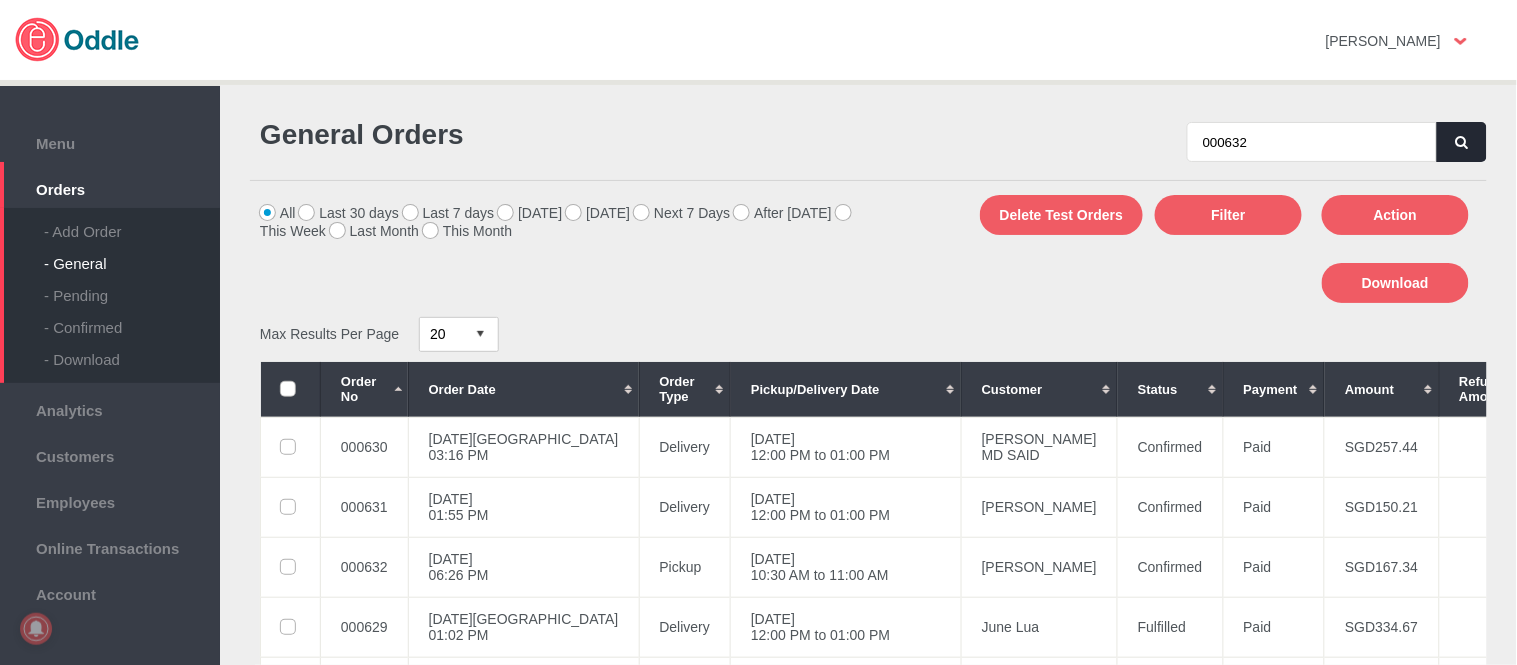 click at bounding box center (1462, 142) 